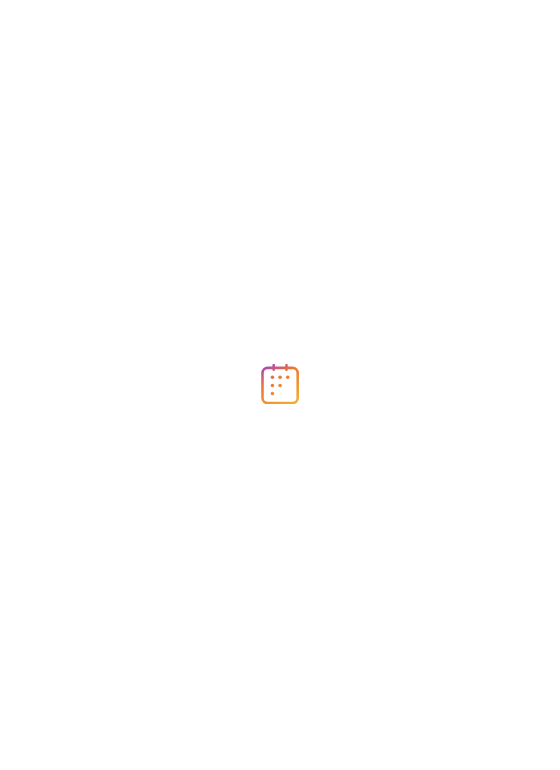 scroll, scrollTop: 0, scrollLeft: 0, axis: both 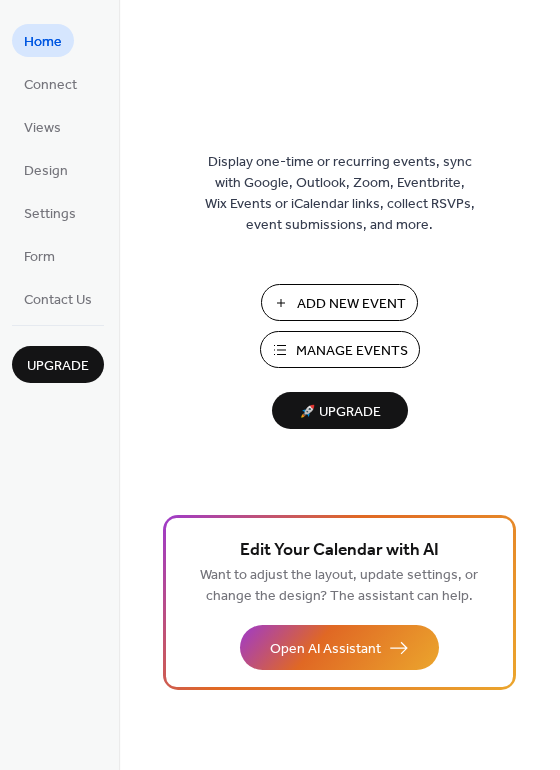 click on "Add New Event" at bounding box center (351, 304) 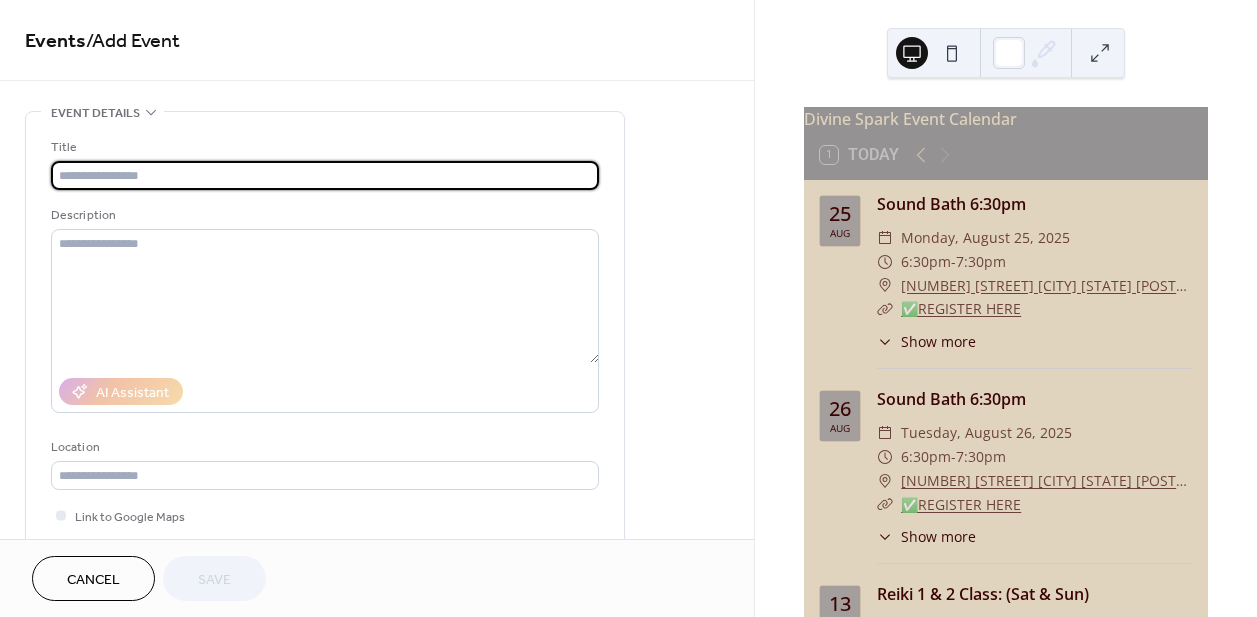 scroll, scrollTop: 0, scrollLeft: 0, axis: both 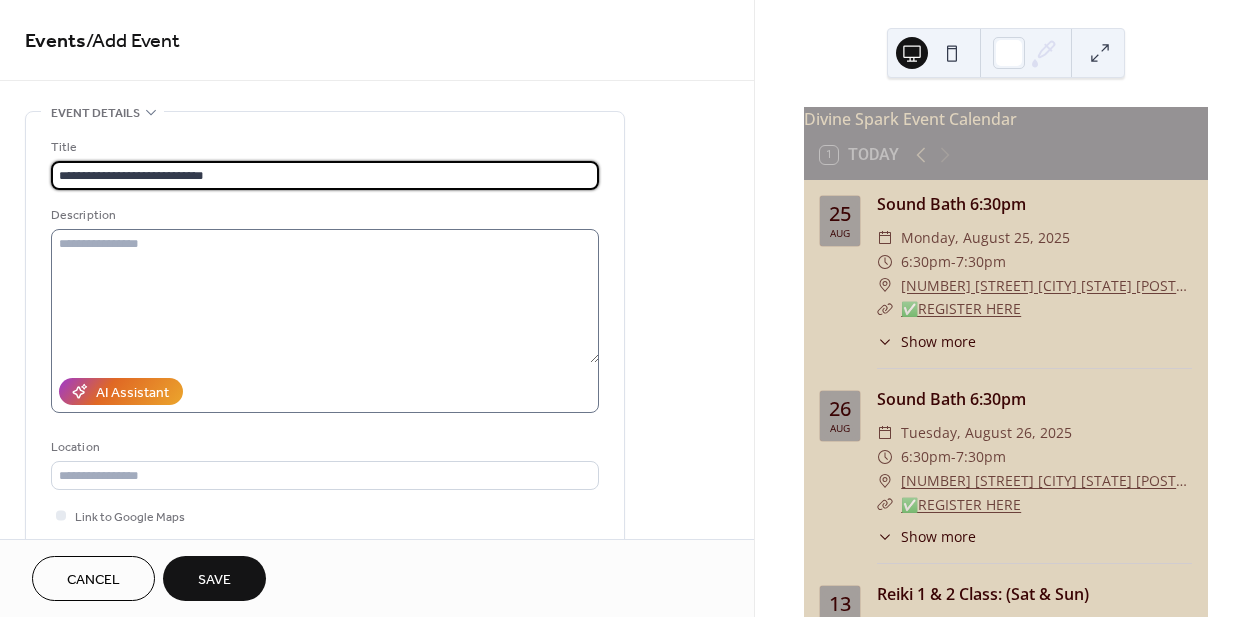 type on "**********" 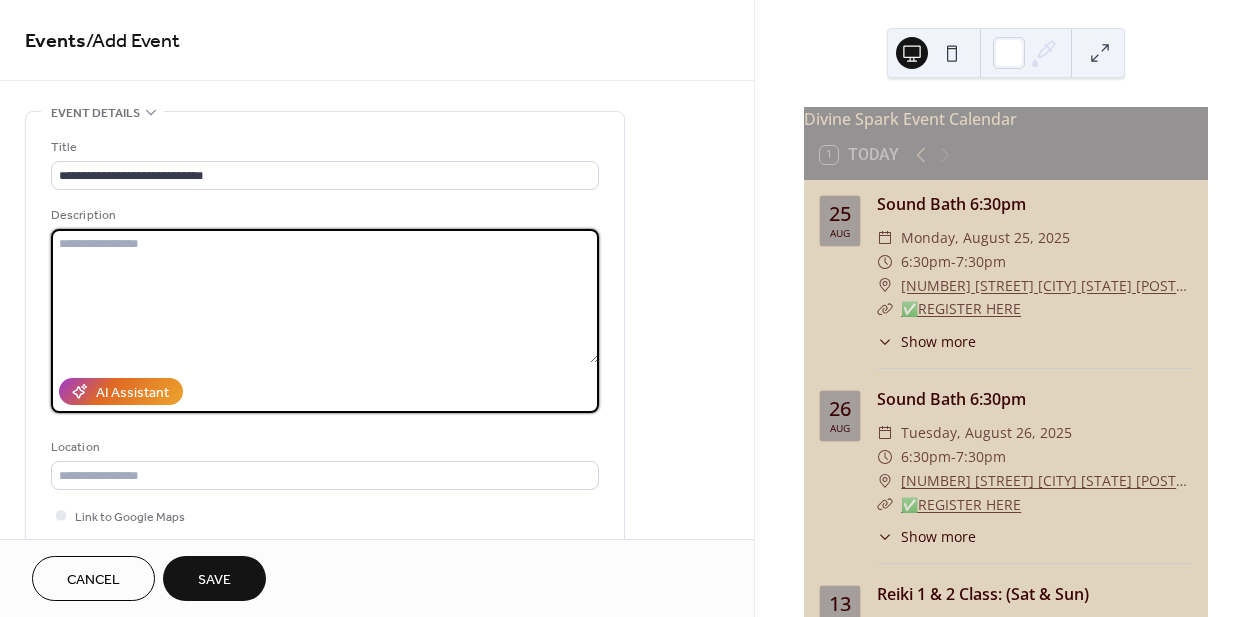 click at bounding box center (325, 296) 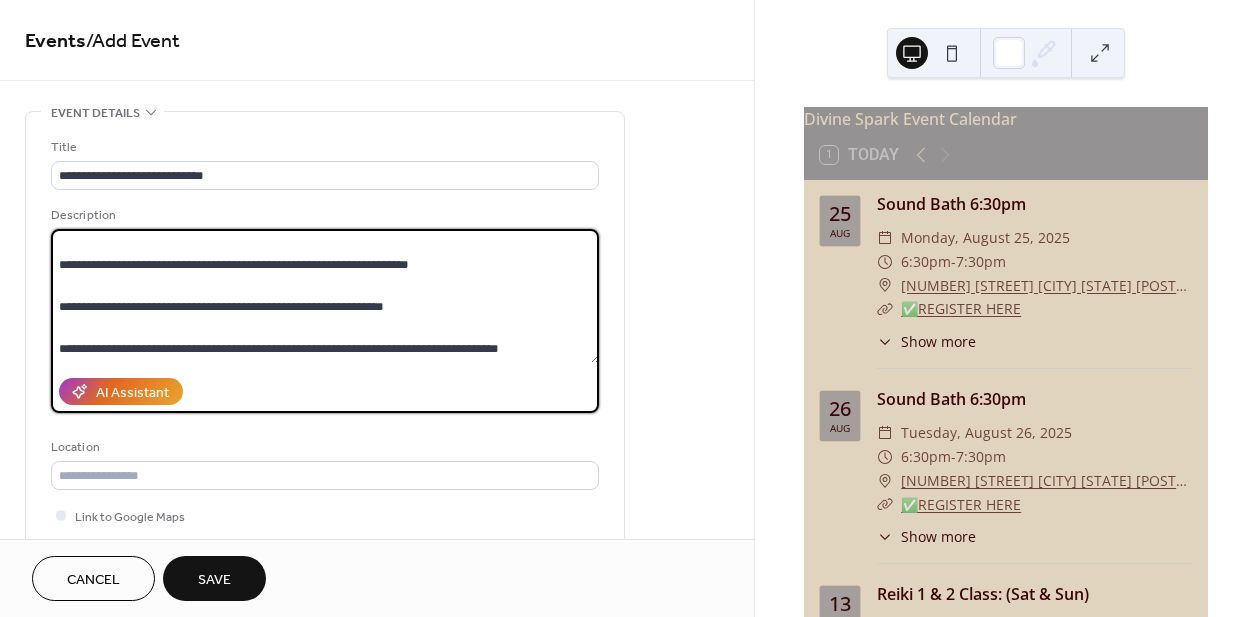 scroll, scrollTop: 945, scrollLeft: 0, axis: vertical 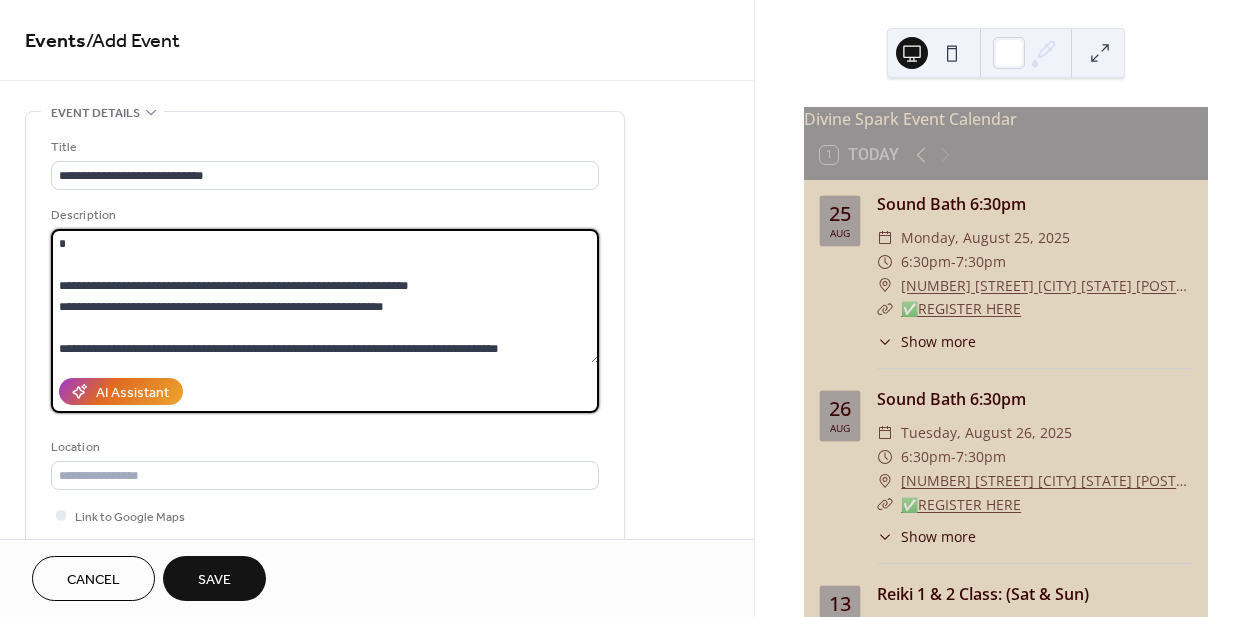 click at bounding box center (325, 296) 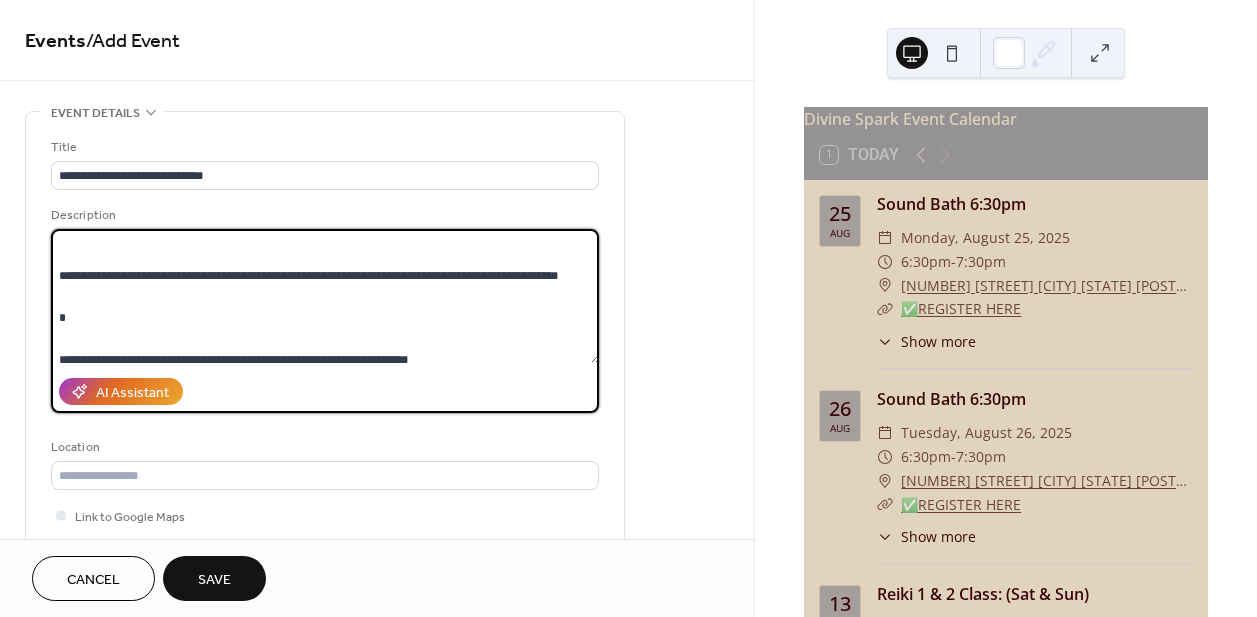 scroll, scrollTop: 826, scrollLeft: 0, axis: vertical 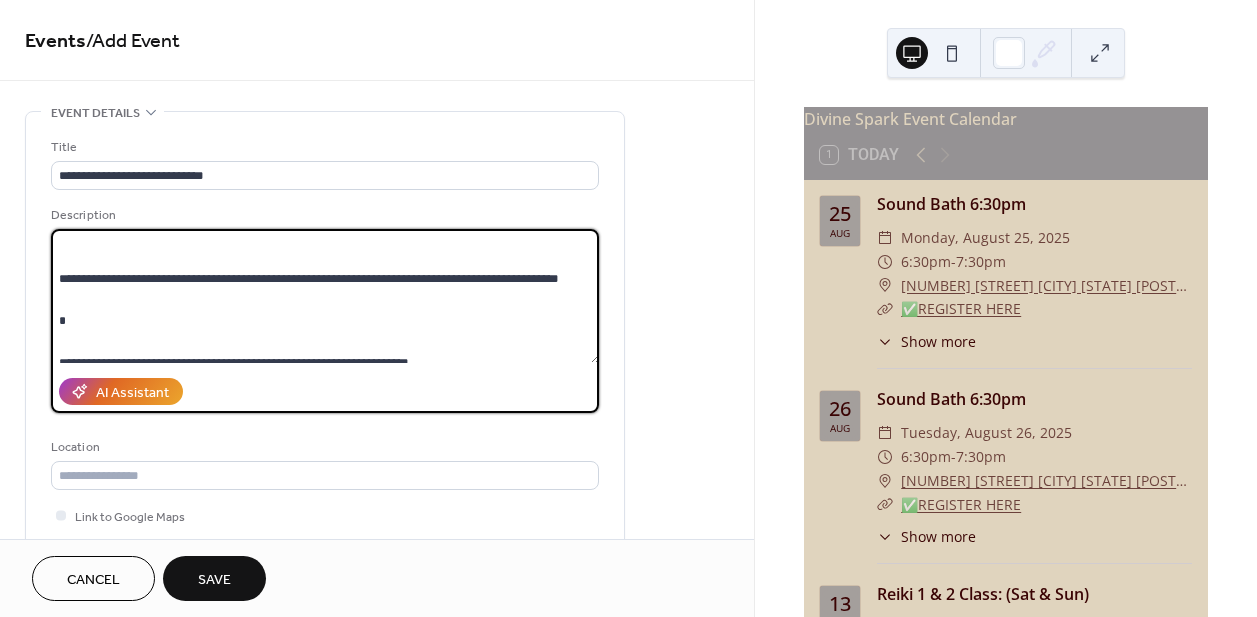 click at bounding box center (325, 296) 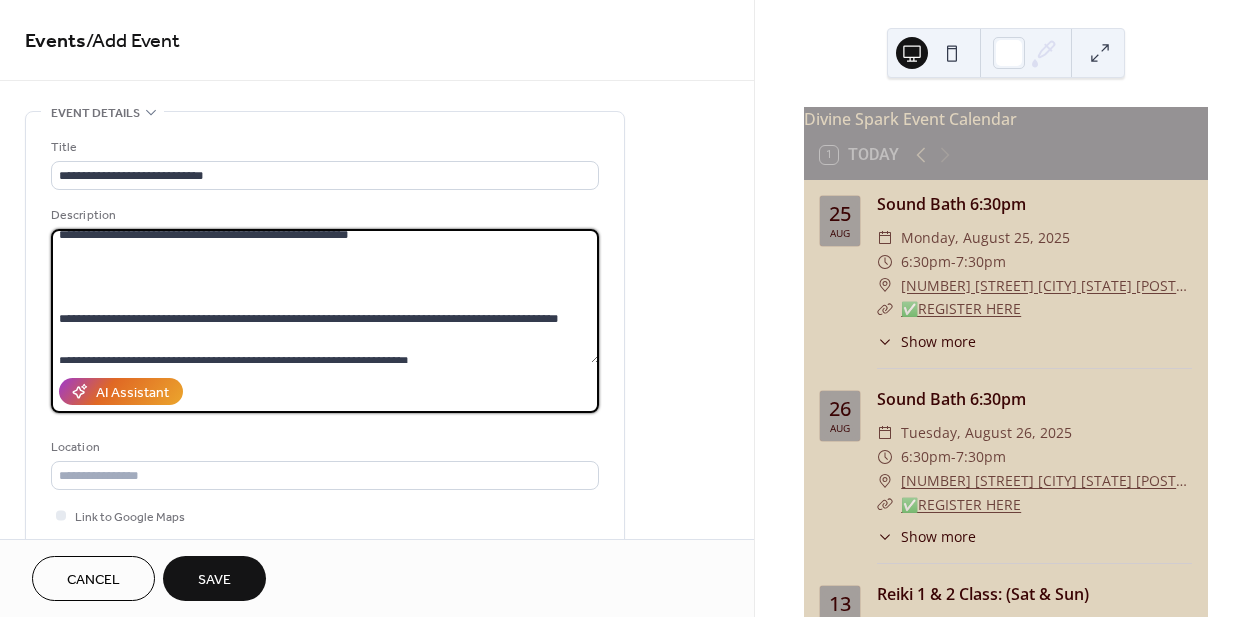 scroll, scrollTop: 783, scrollLeft: 0, axis: vertical 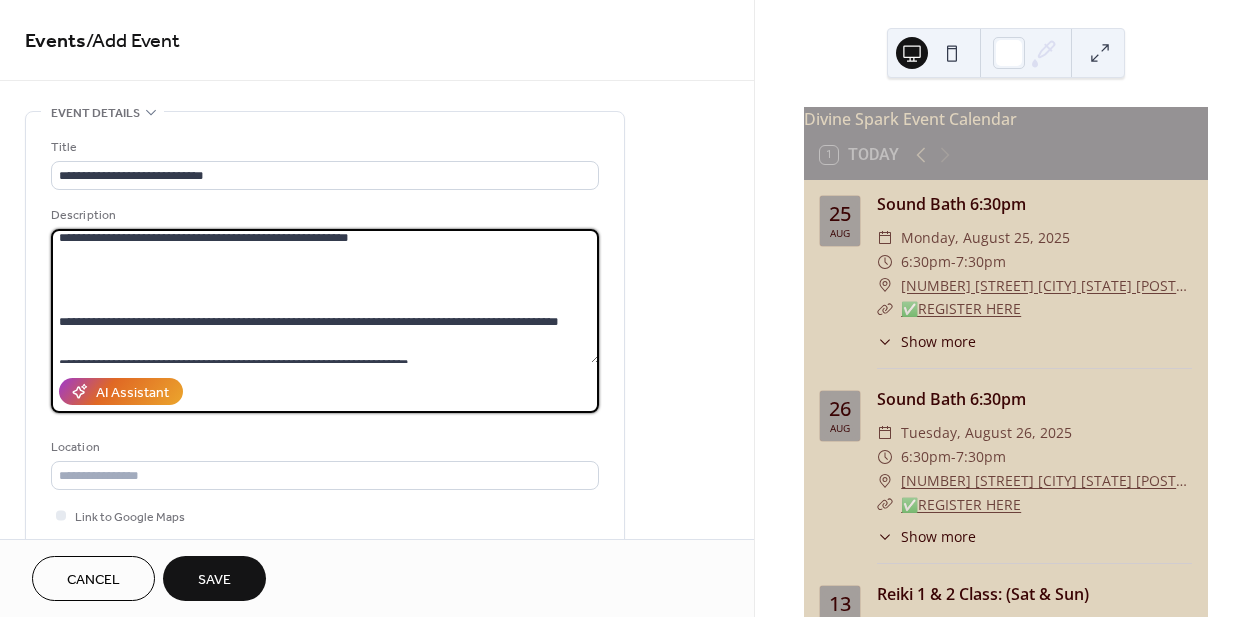 click at bounding box center (325, 296) 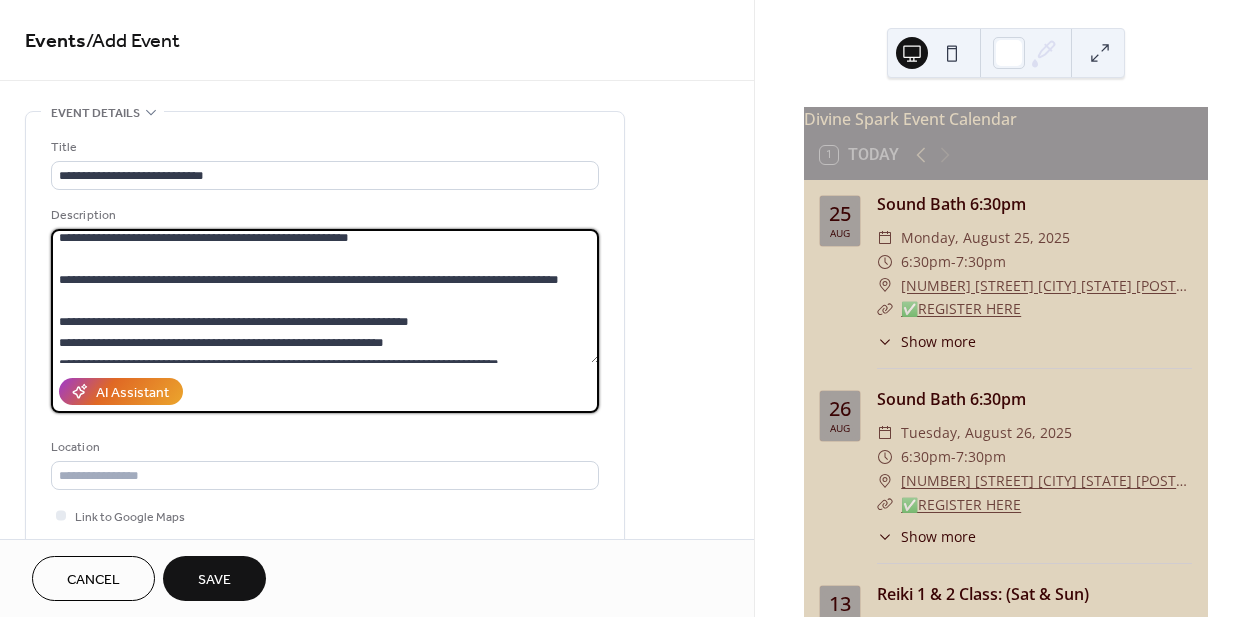 scroll, scrollTop: 702, scrollLeft: 0, axis: vertical 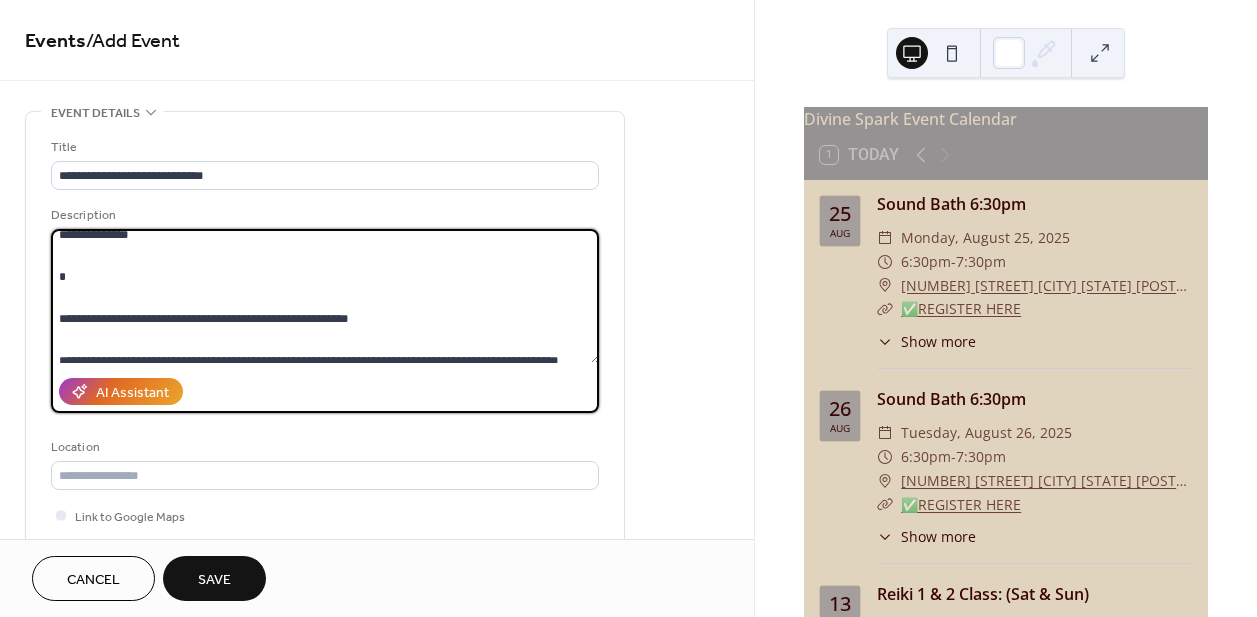 click at bounding box center [325, 296] 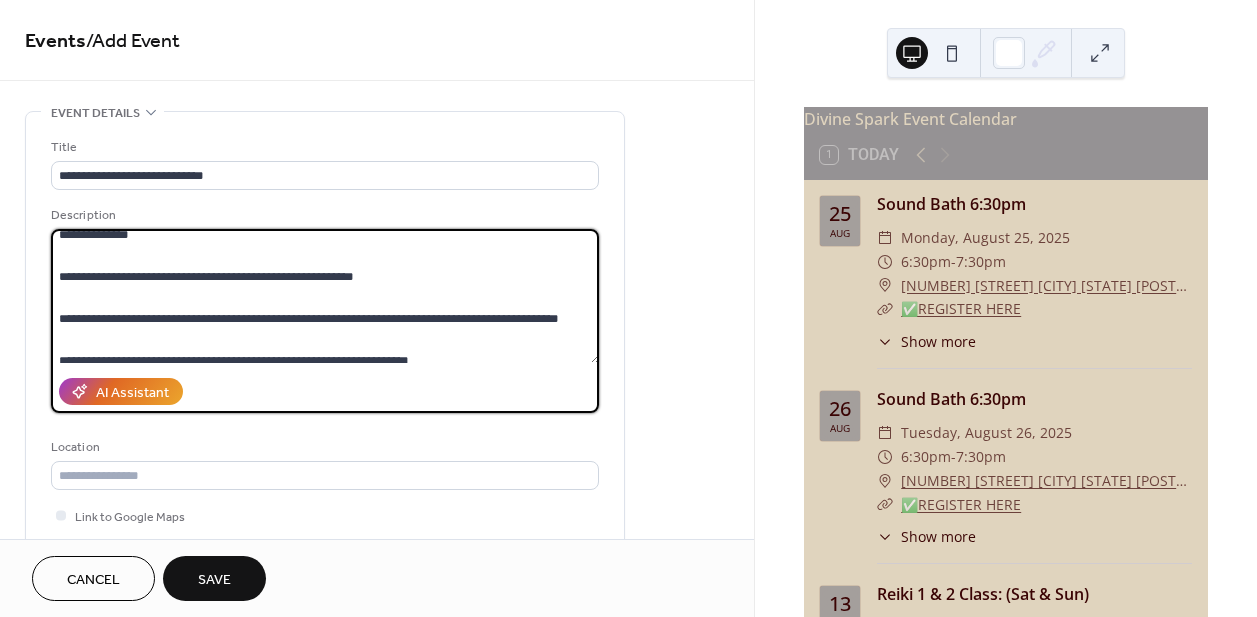 scroll, scrollTop: 584, scrollLeft: 0, axis: vertical 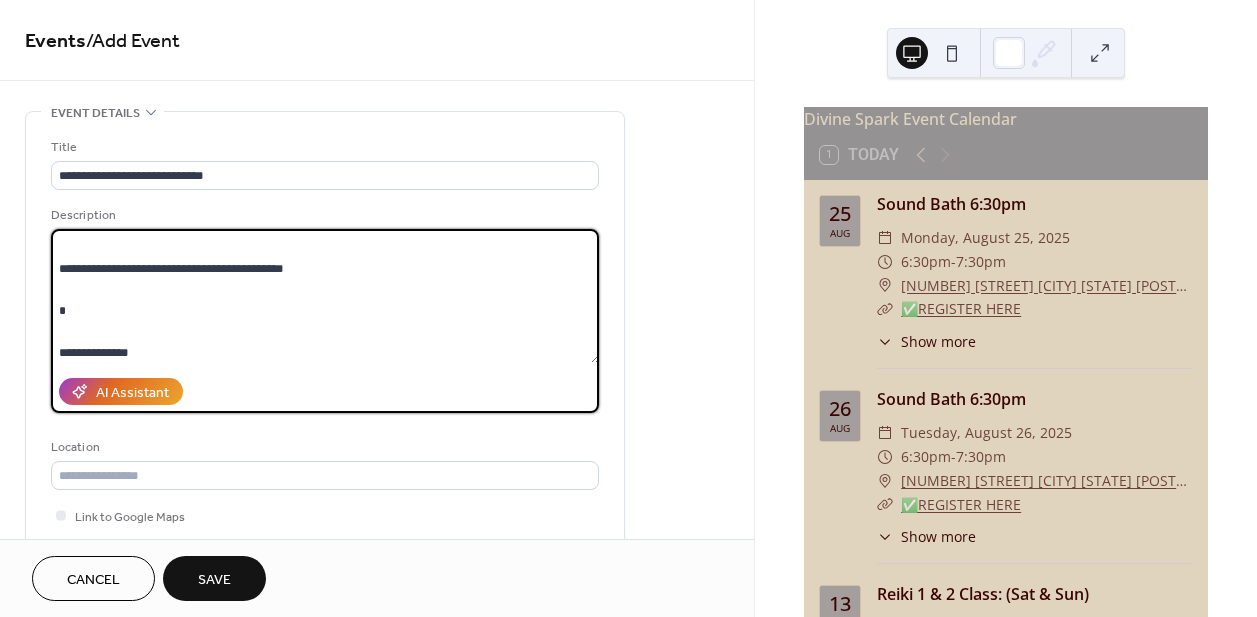 click at bounding box center (325, 296) 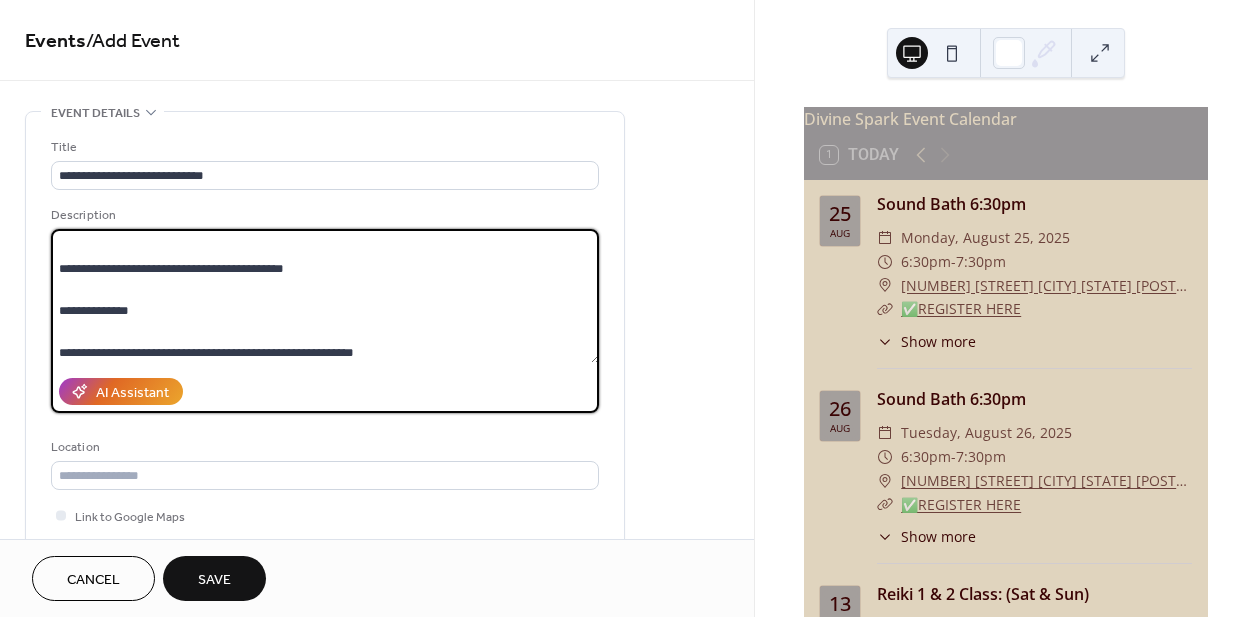 scroll, scrollTop: 557, scrollLeft: 0, axis: vertical 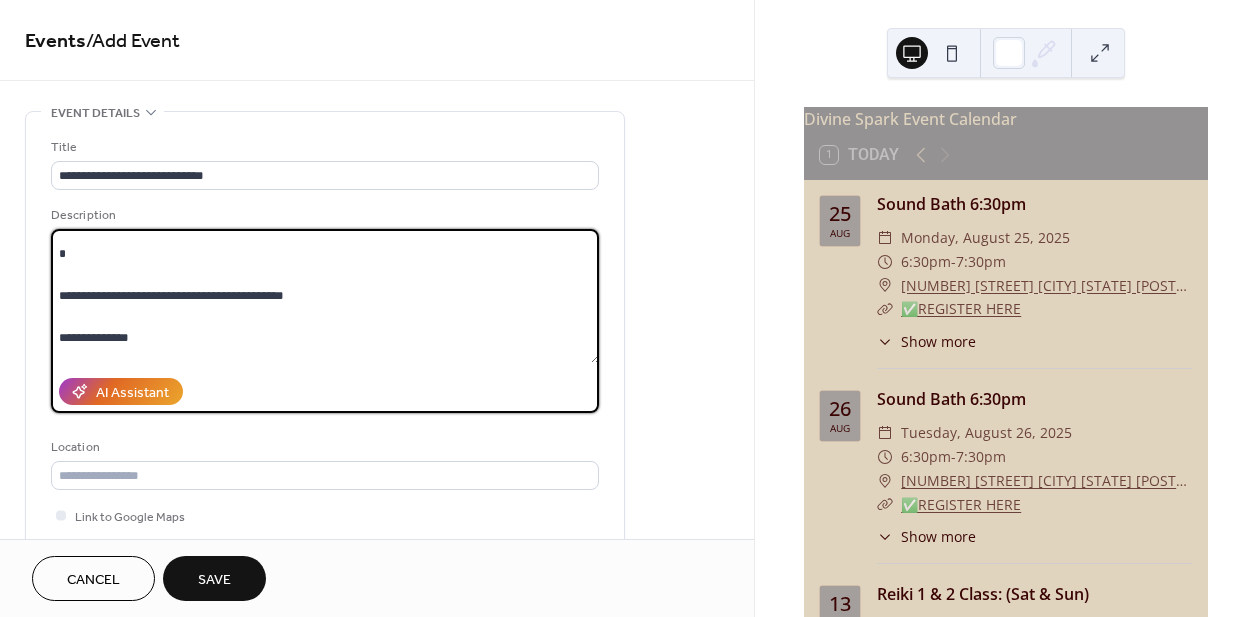 click at bounding box center (325, 296) 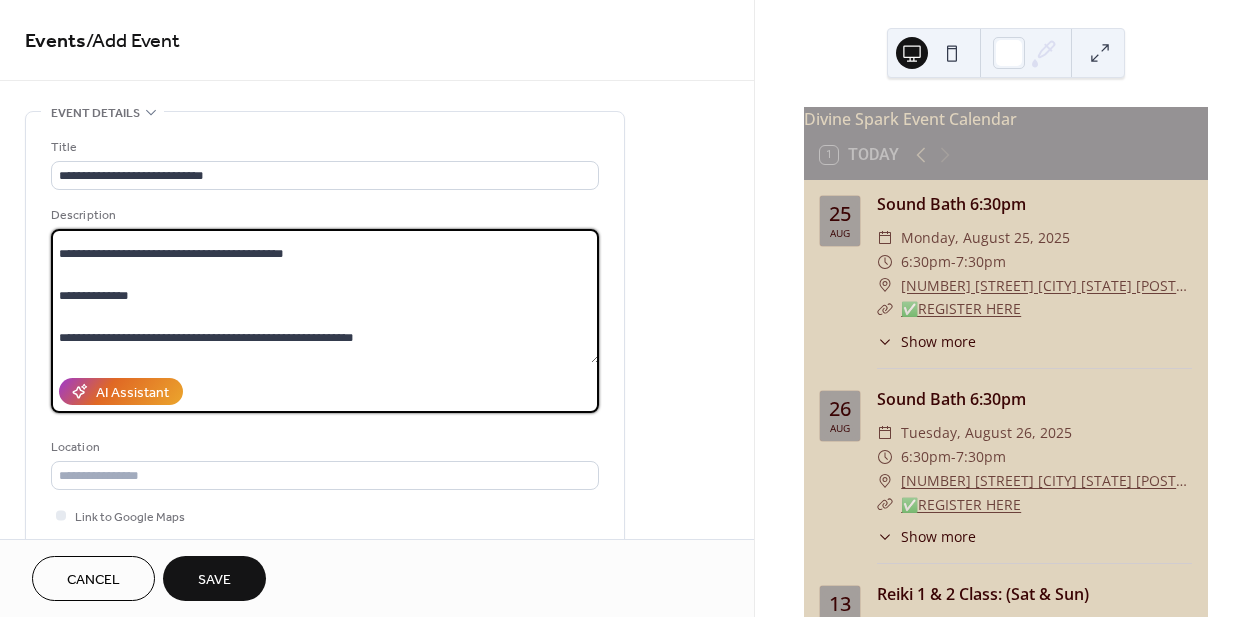 scroll, scrollTop: 693, scrollLeft: 0, axis: vertical 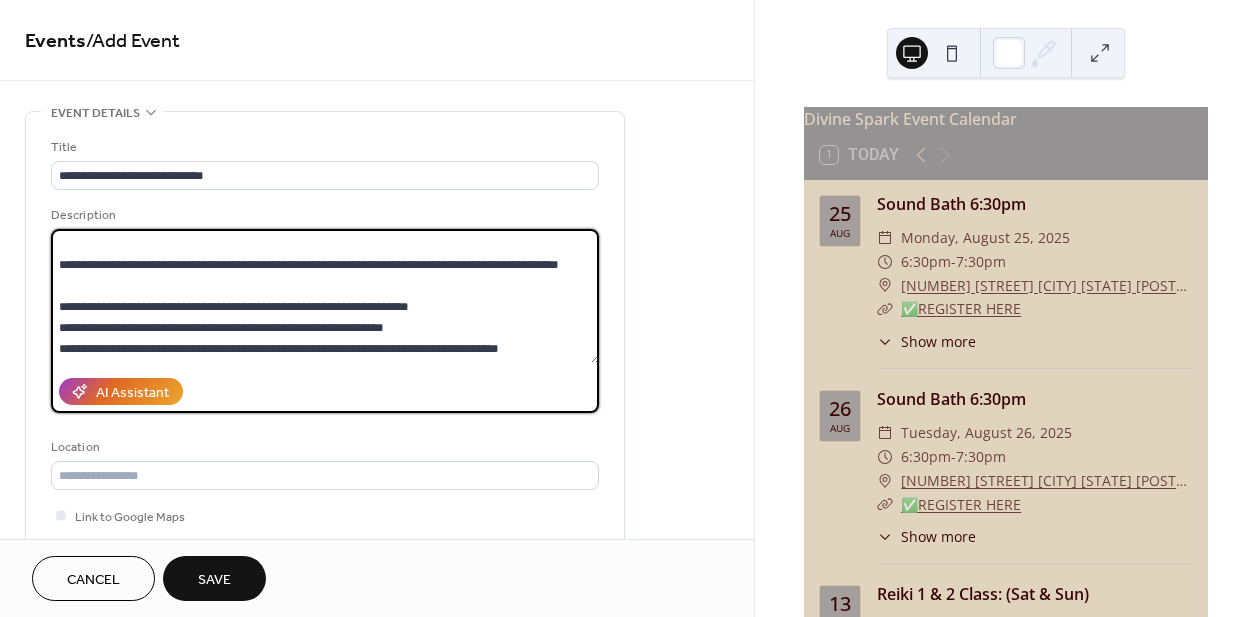 click at bounding box center [325, 296] 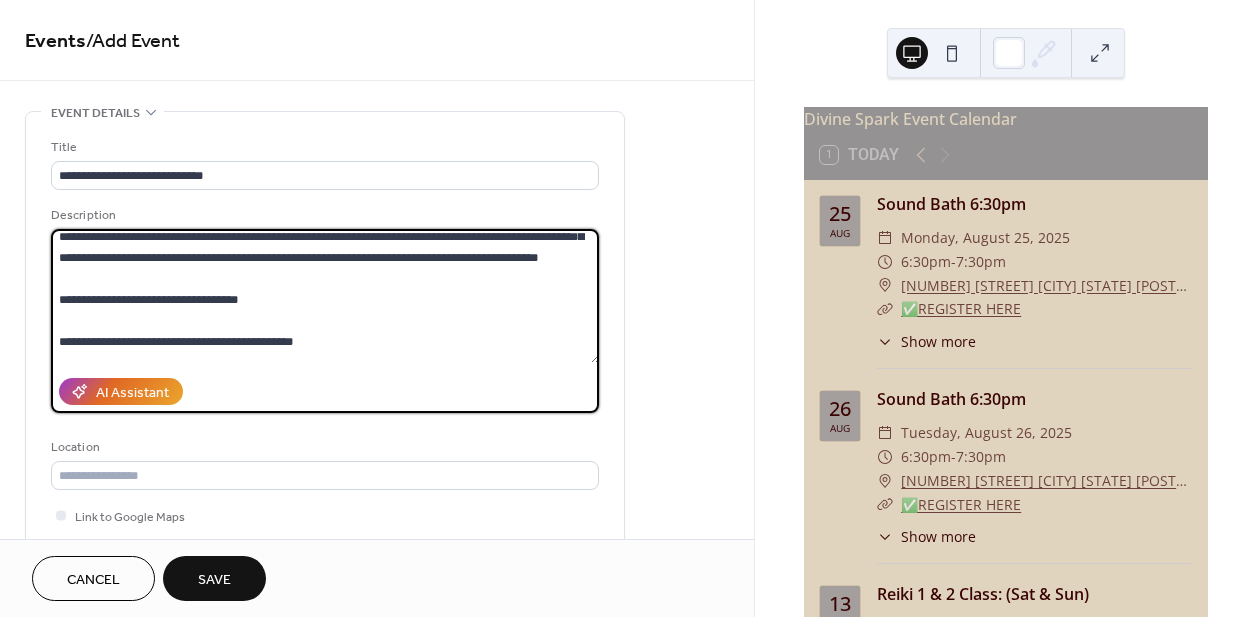 scroll, scrollTop: 0, scrollLeft: 0, axis: both 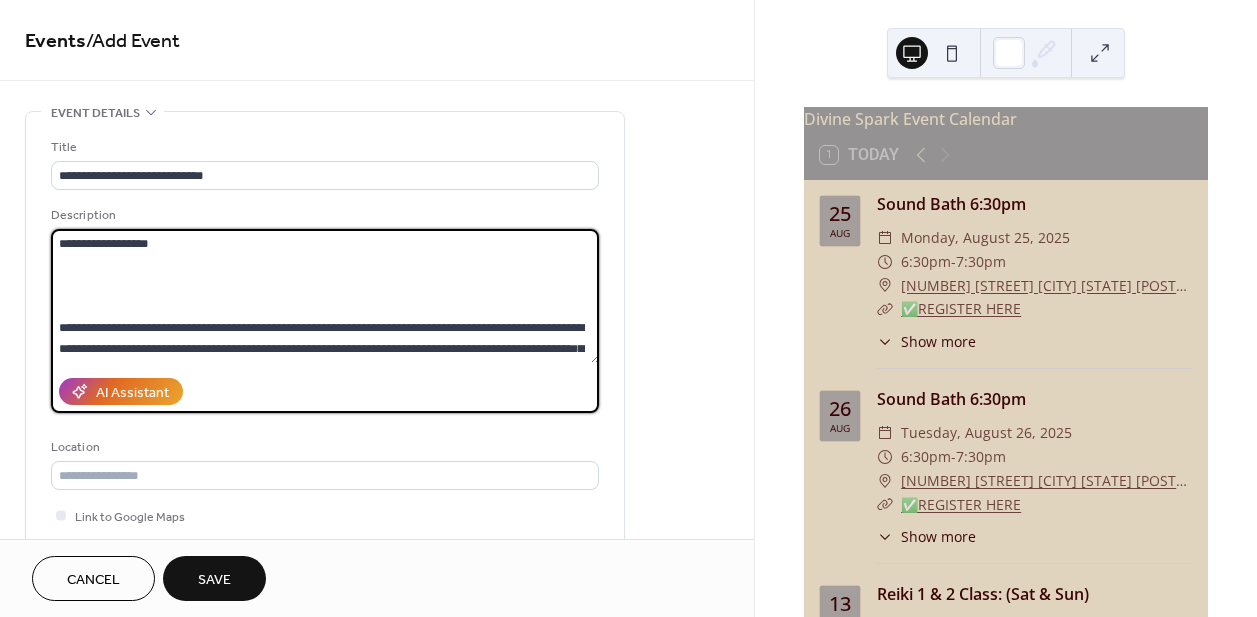 drag, startPoint x: 179, startPoint y: 240, endPoint x: 10, endPoint y: 244, distance: 169.04733 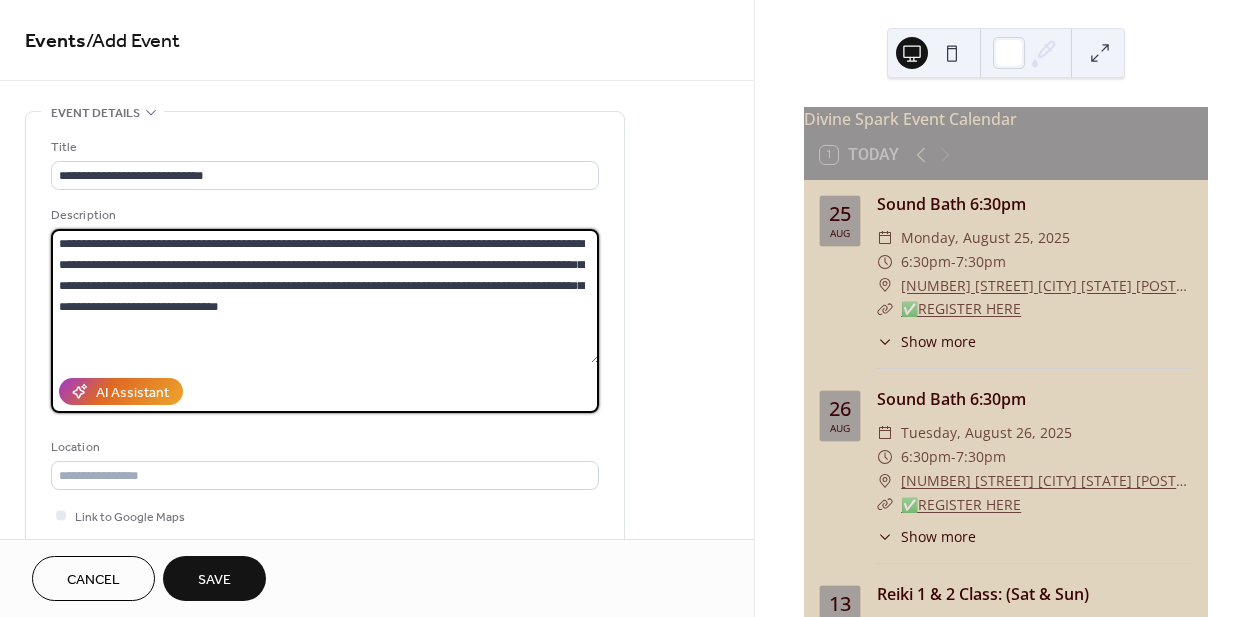 click at bounding box center [325, 296] 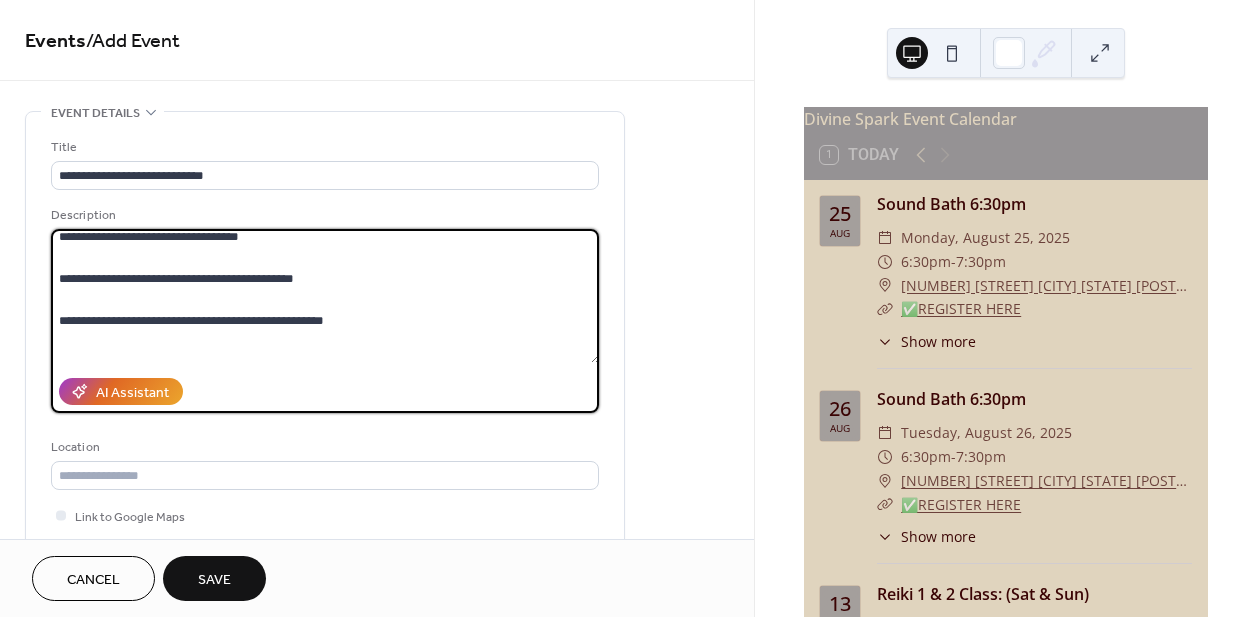 scroll, scrollTop: 198, scrollLeft: 0, axis: vertical 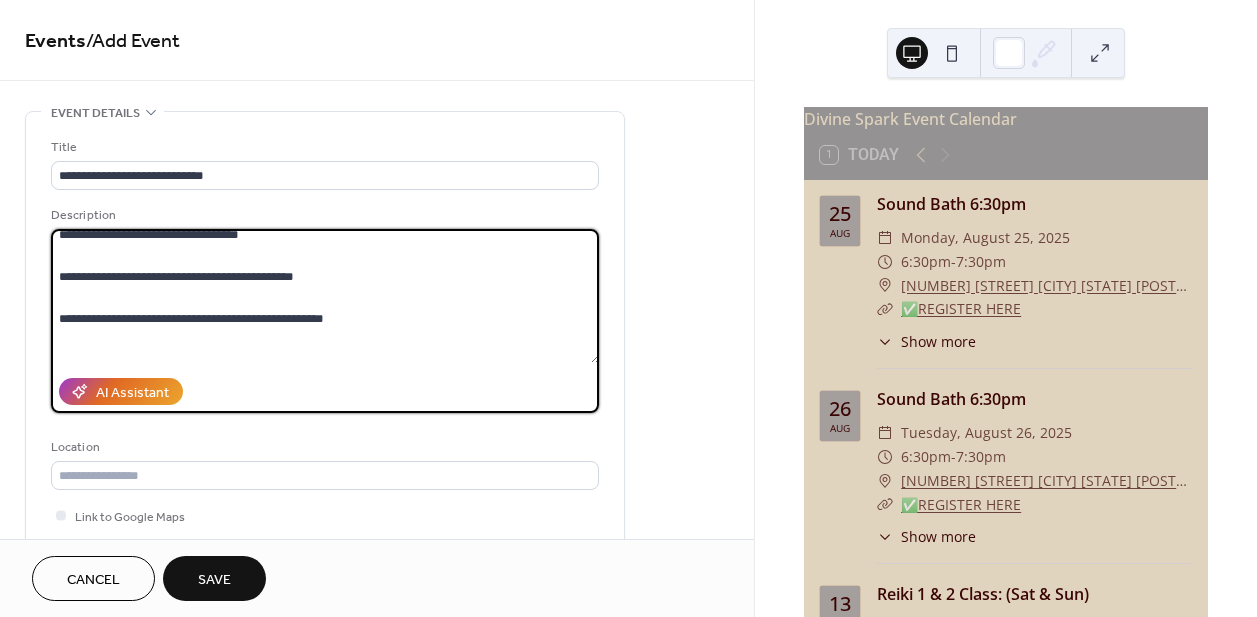 click at bounding box center [325, 296] 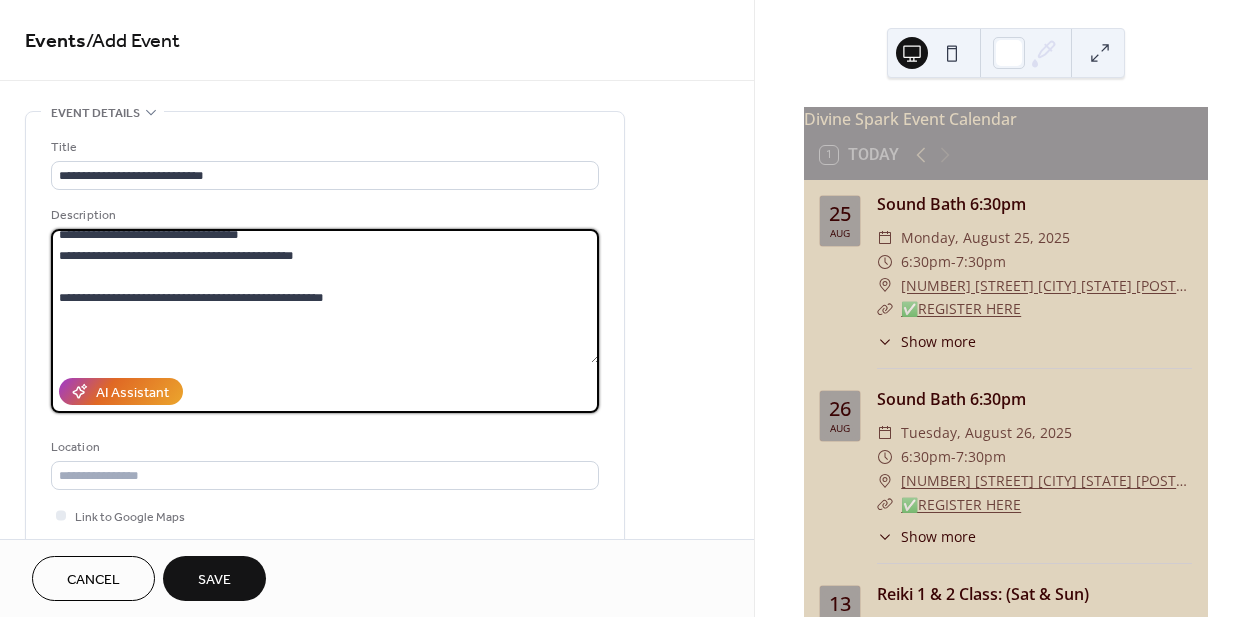 click at bounding box center (325, 296) 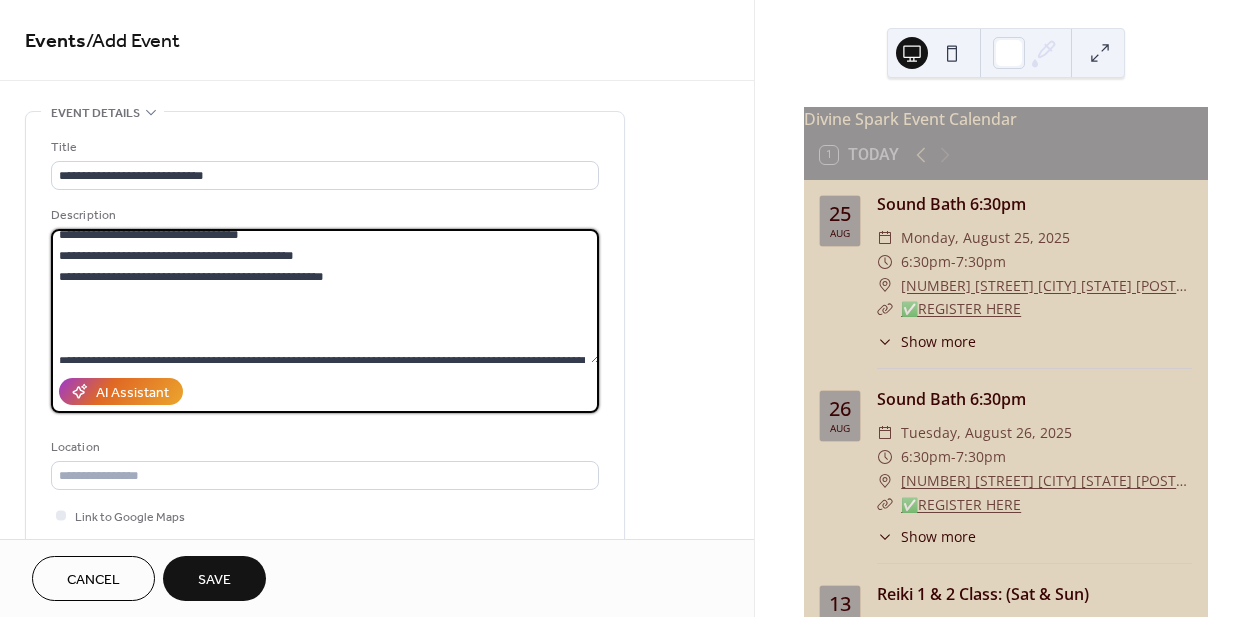 click at bounding box center (325, 296) 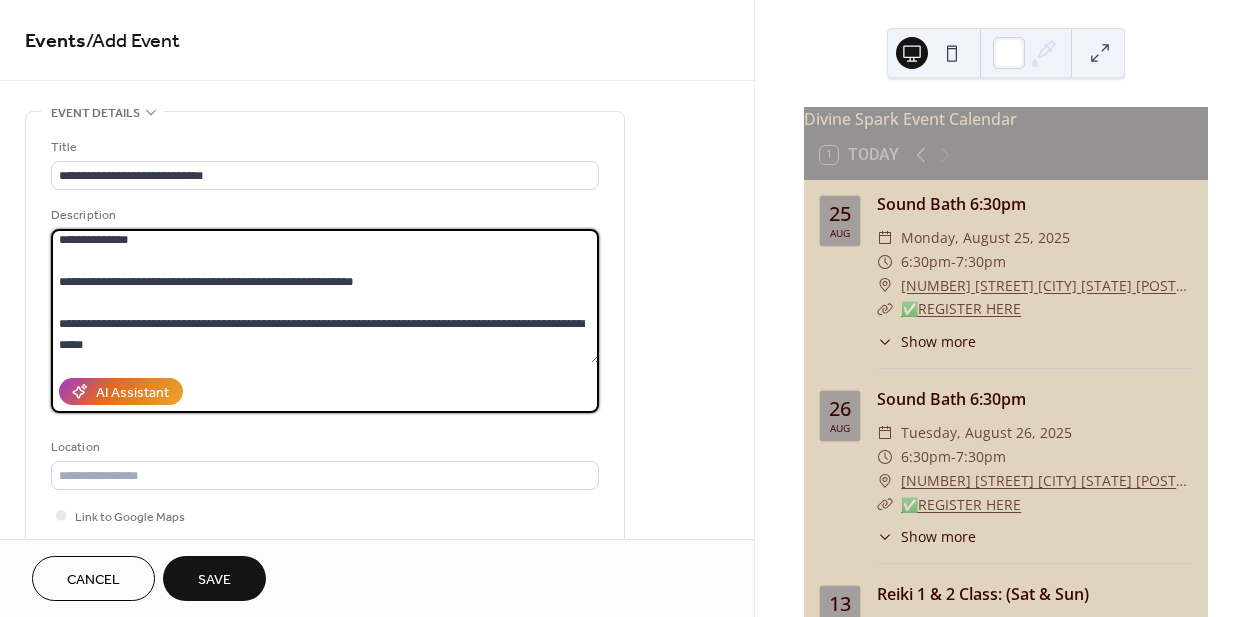 scroll, scrollTop: 504, scrollLeft: 0, axis: vertical 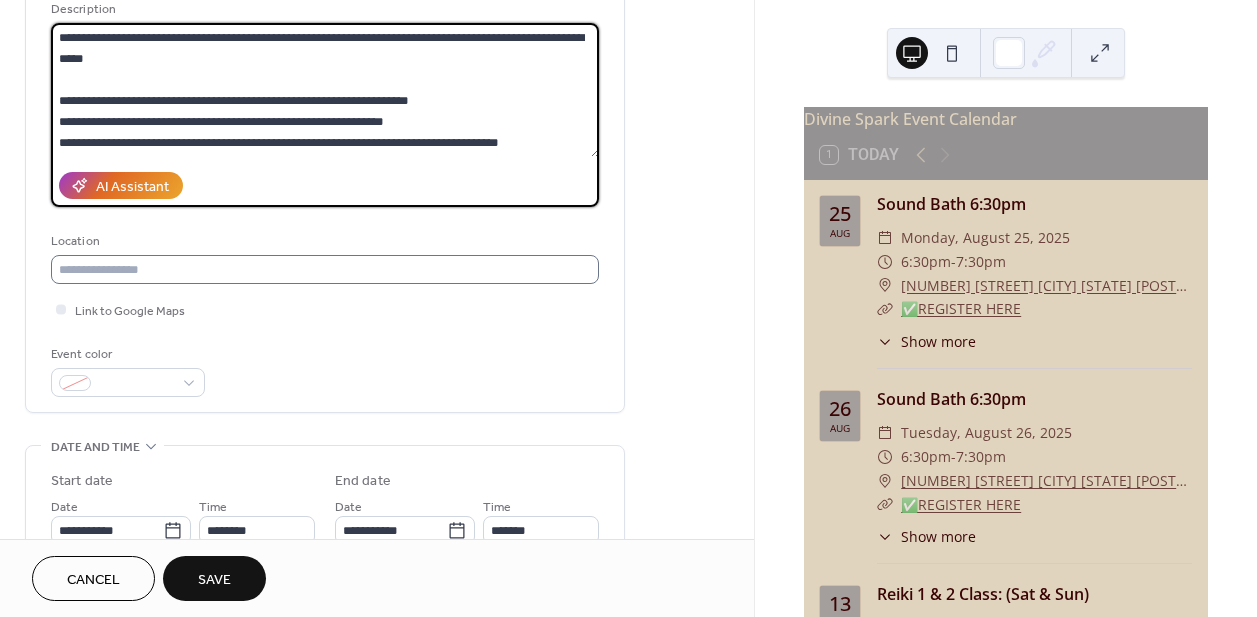 type on "**********" 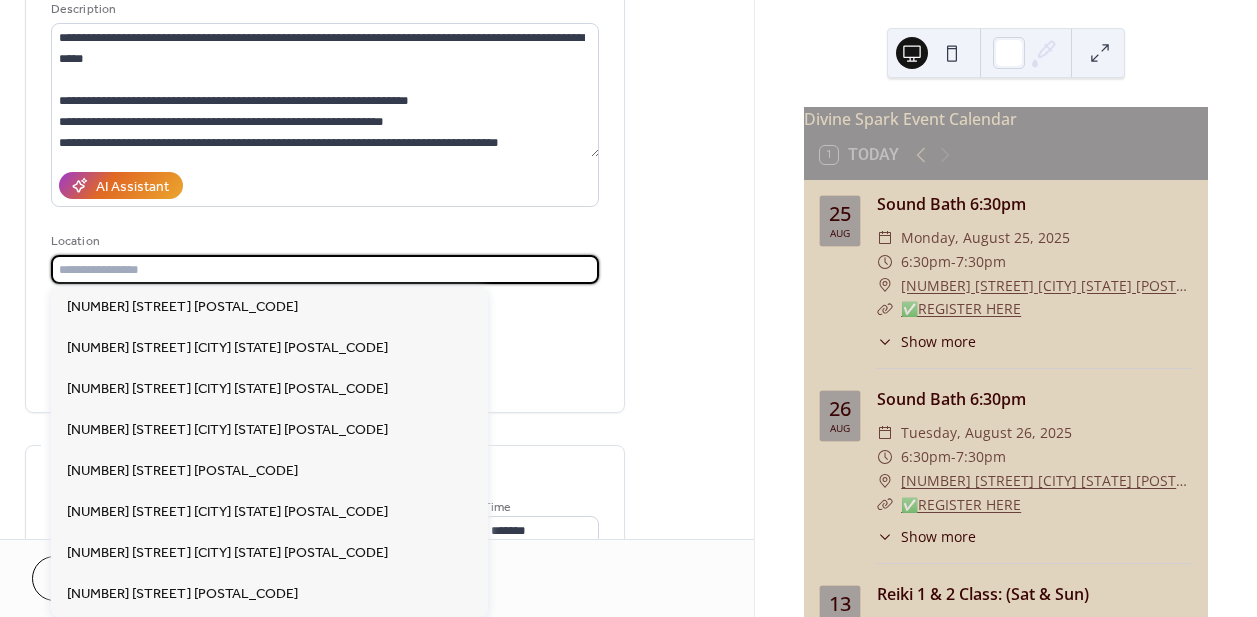 click at bounding box center (325, 269) 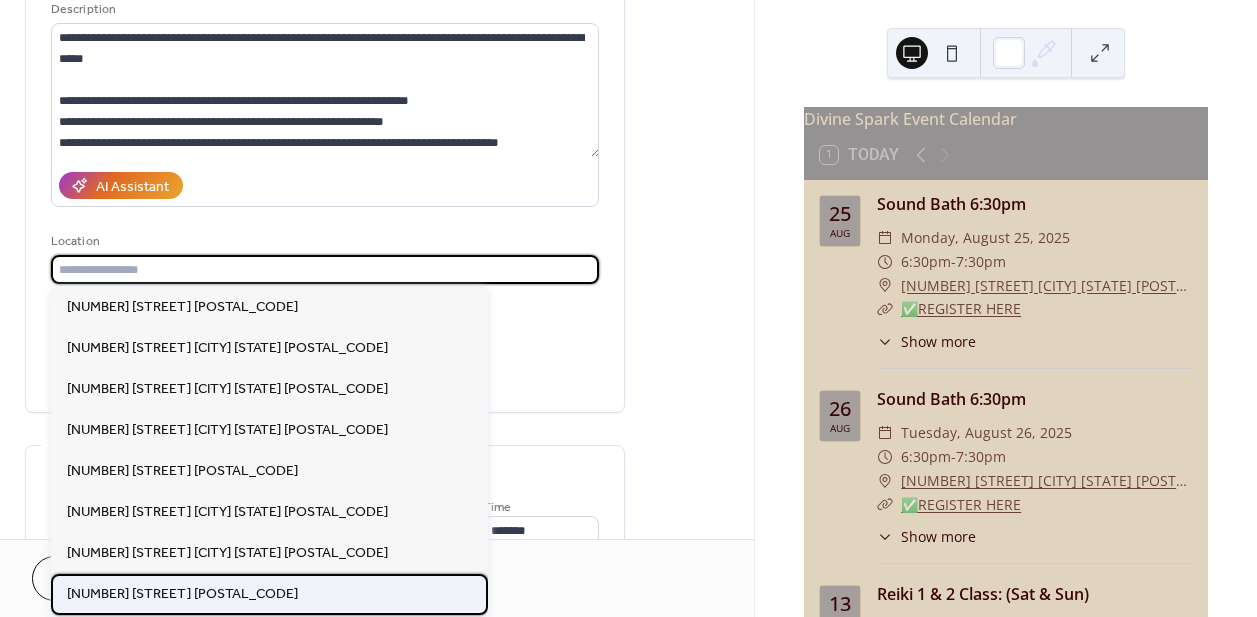 click on "[NUMBER] [STREET] [POSTAL_CODE]" at bounding box center (182, 593) 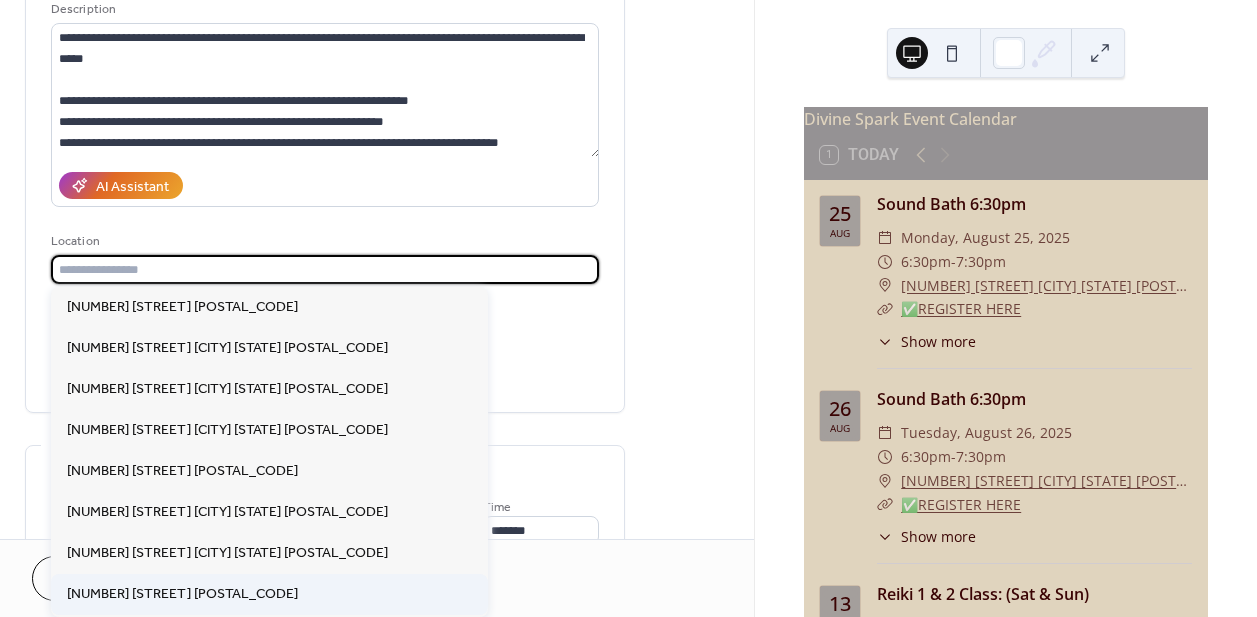 type on "**********" 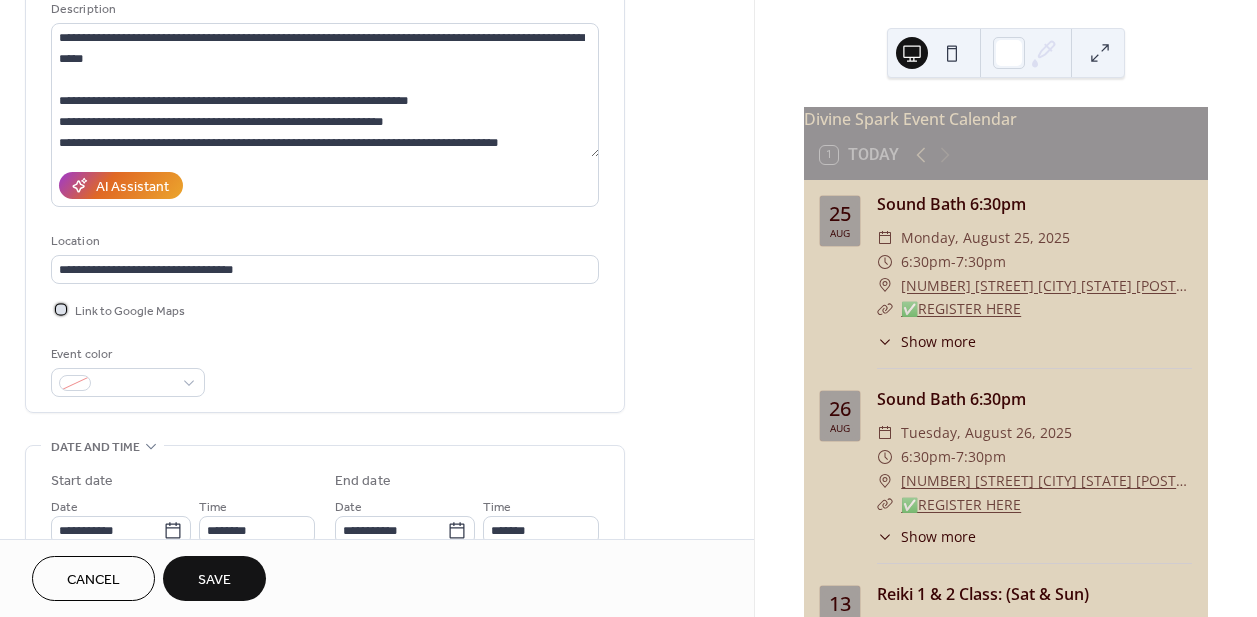 click at bounding box center [61, 309] 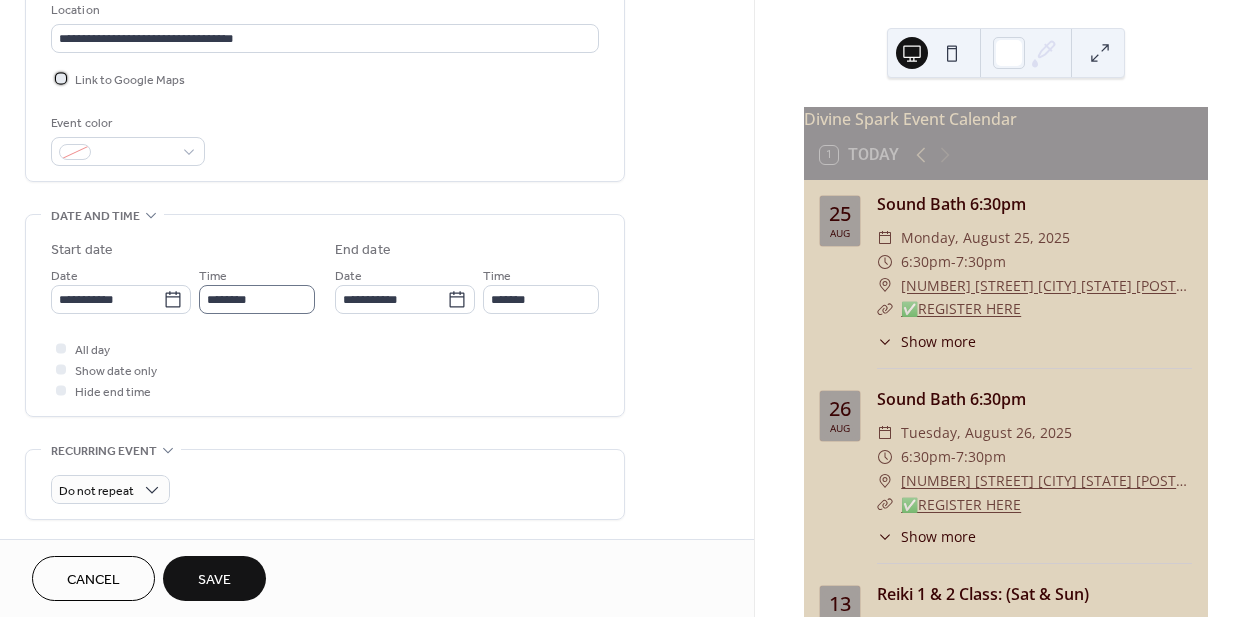 scroll, scrollTop: 438, scrollLeft: 0, axis: vertical 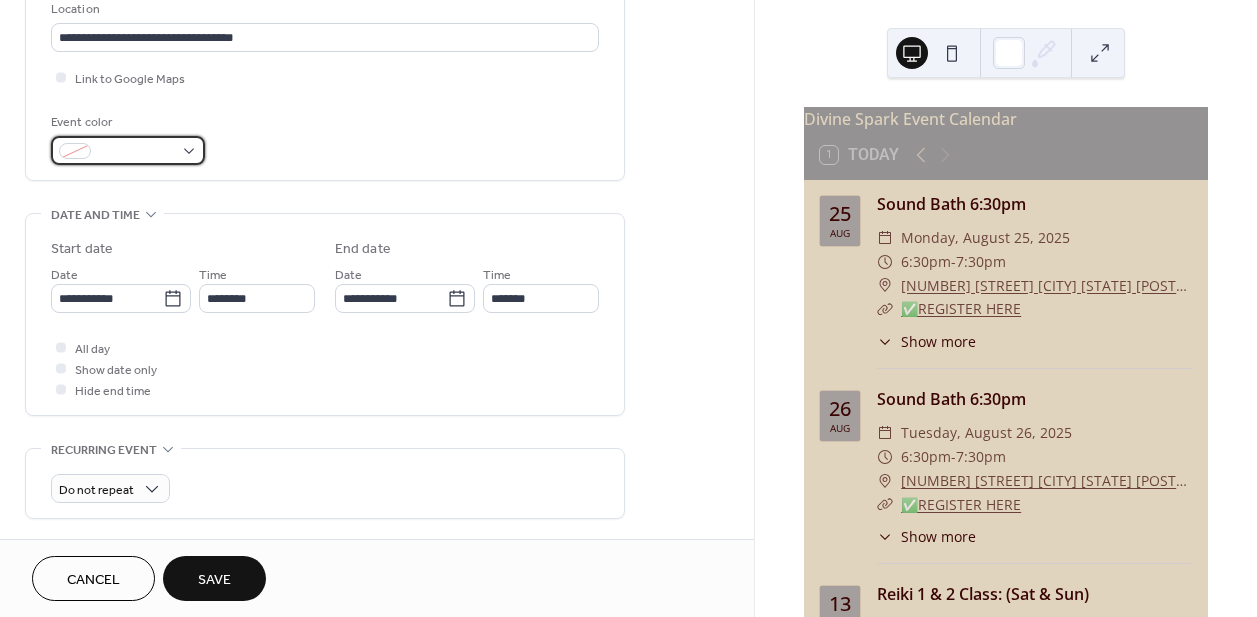 click at bounding box center [136, 152] 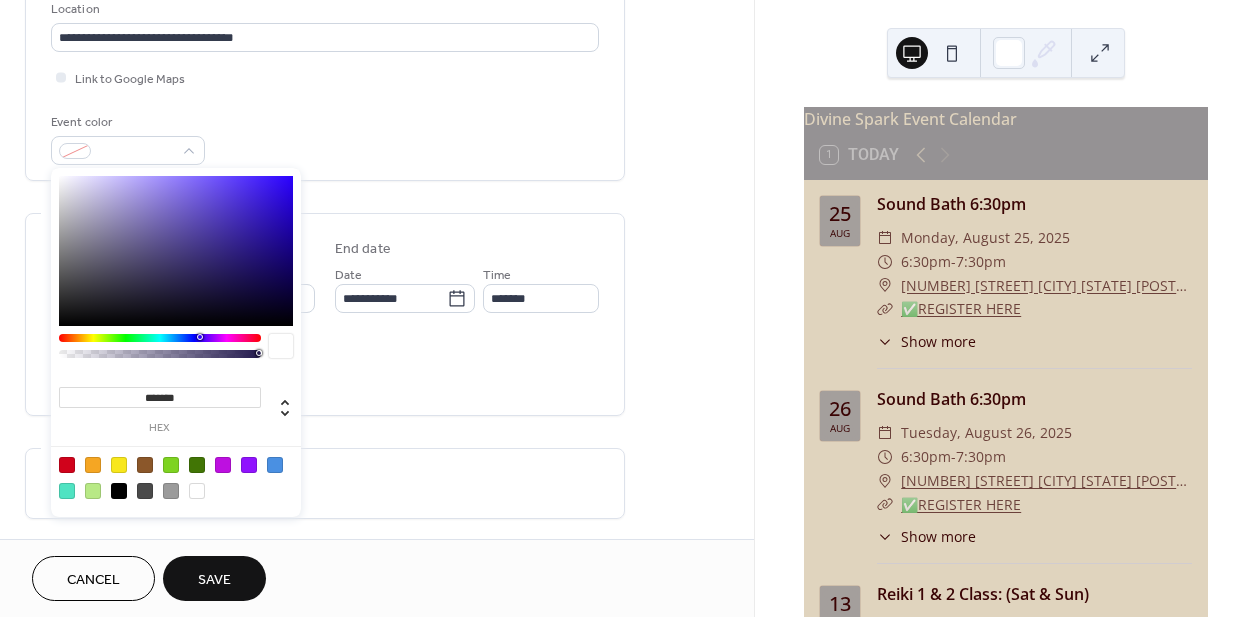 click at bounding box center (223, 465) 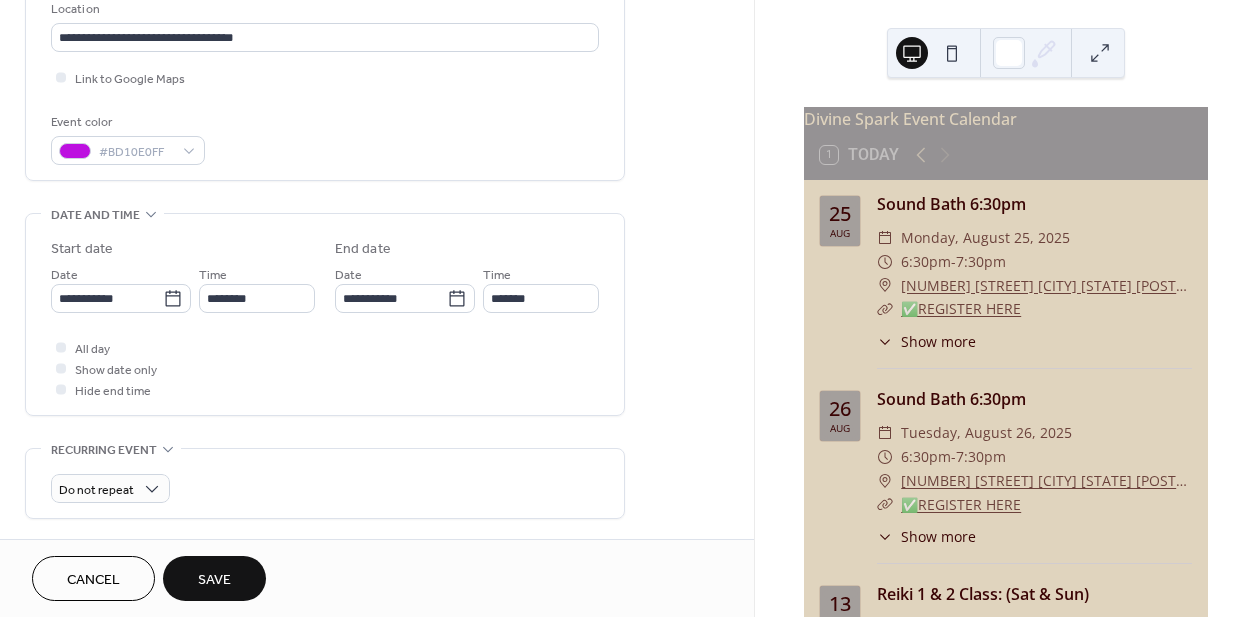 click on "All day Show date only Hide end time" at bounding box center (325, 368) 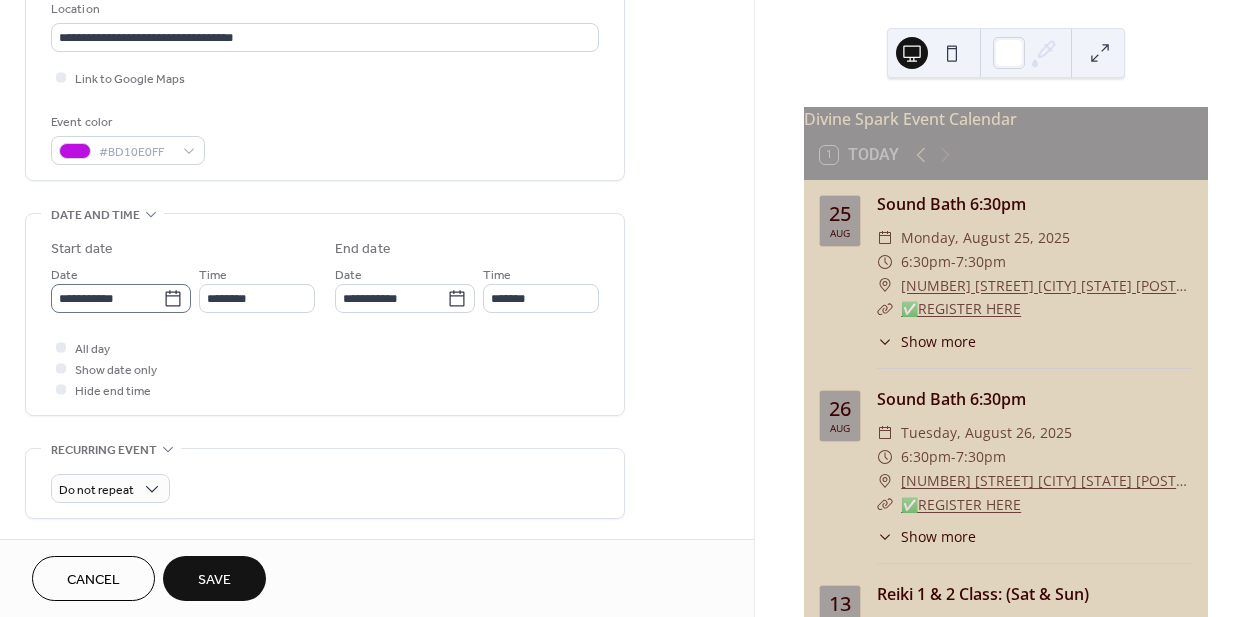 click 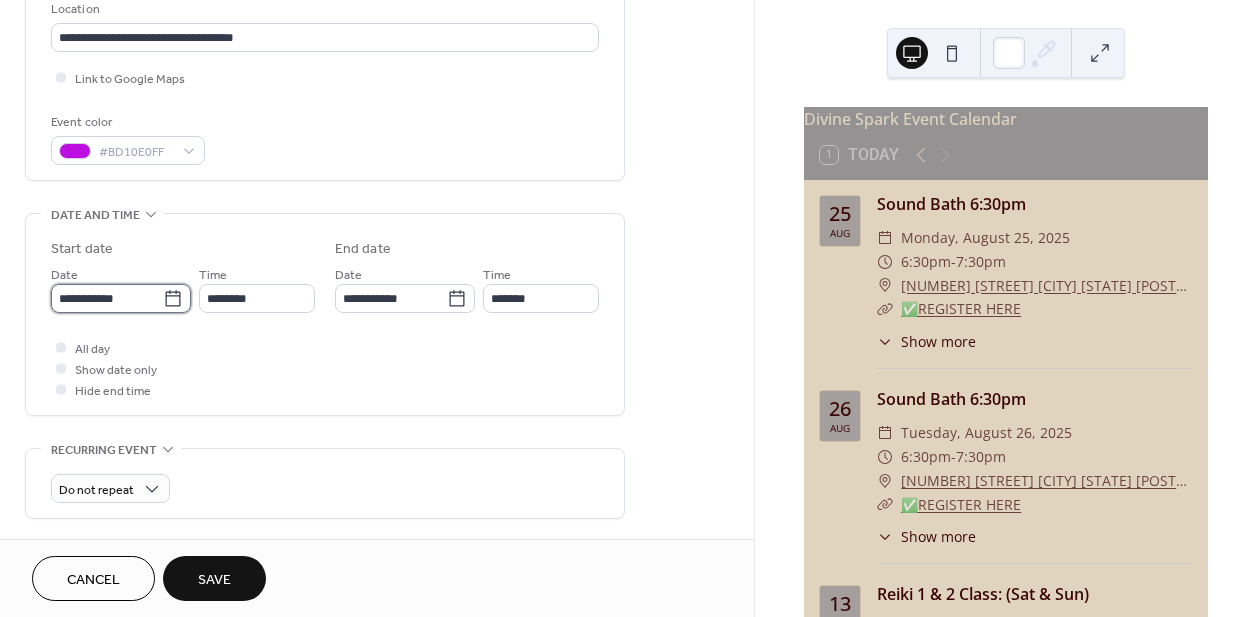click on "**********" at bounding box center (107, 298) 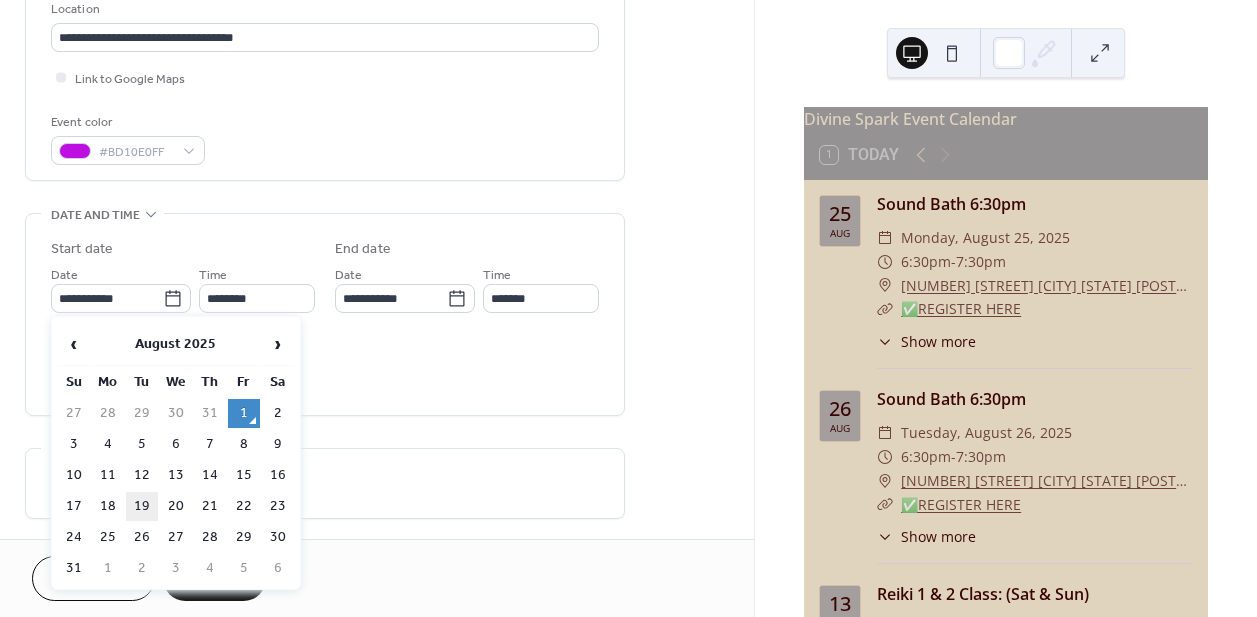 click on "19" at bounding box center [142, 506] 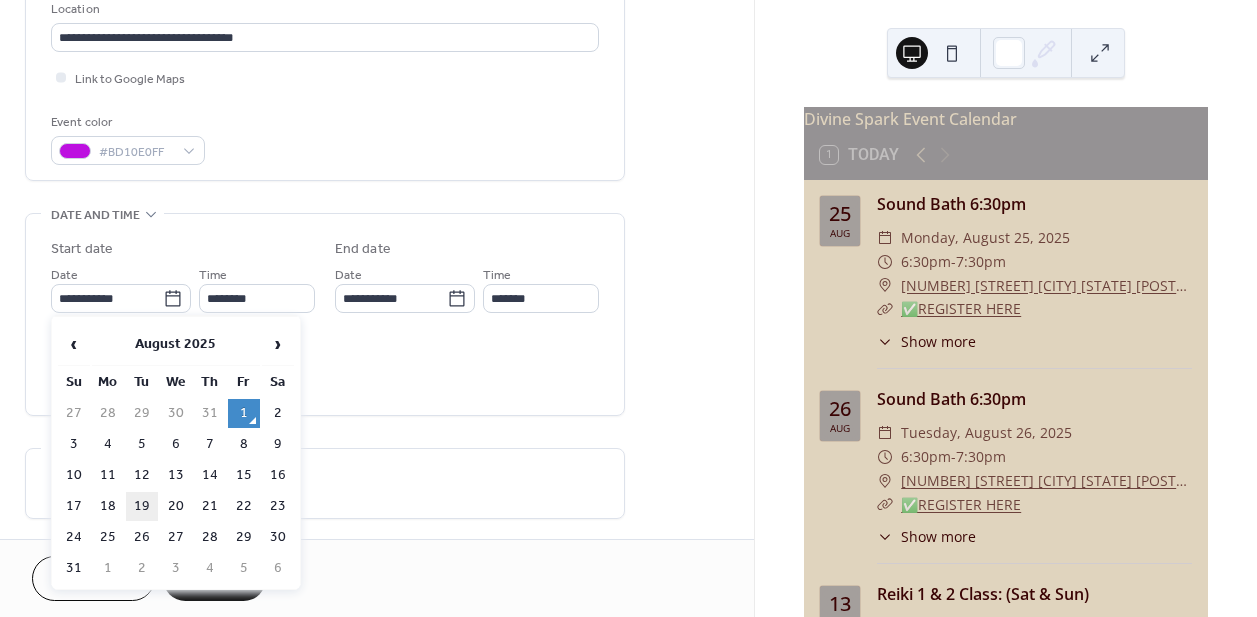 type on "**********" 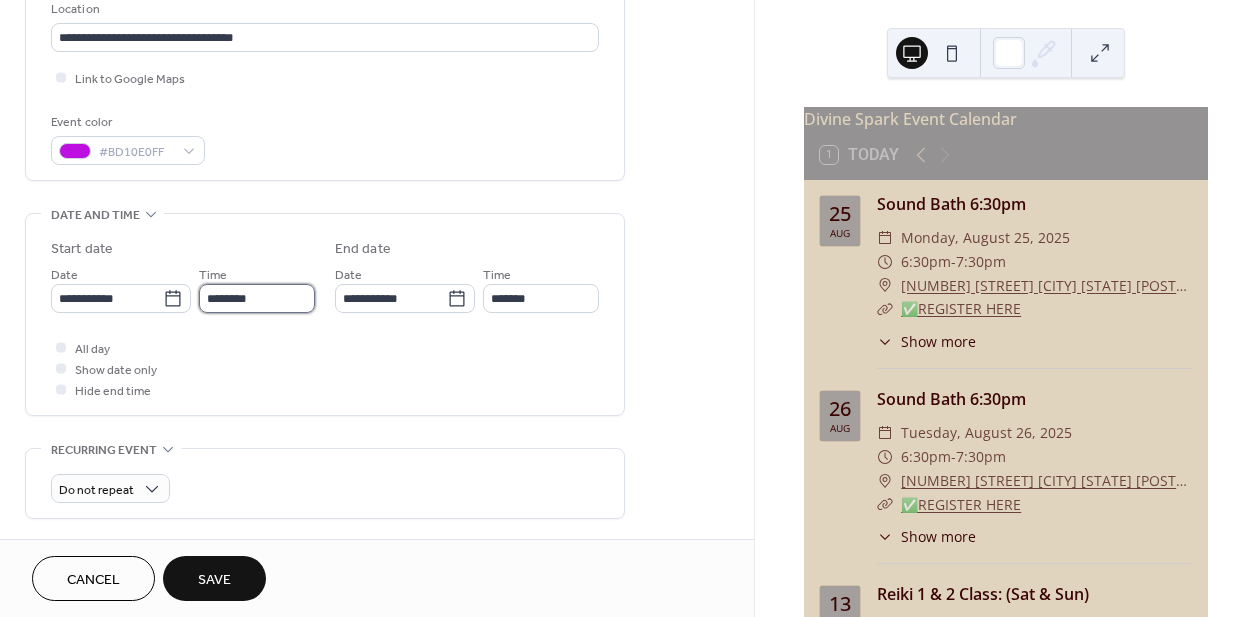 click on "********" at bounding box center (257, 298) 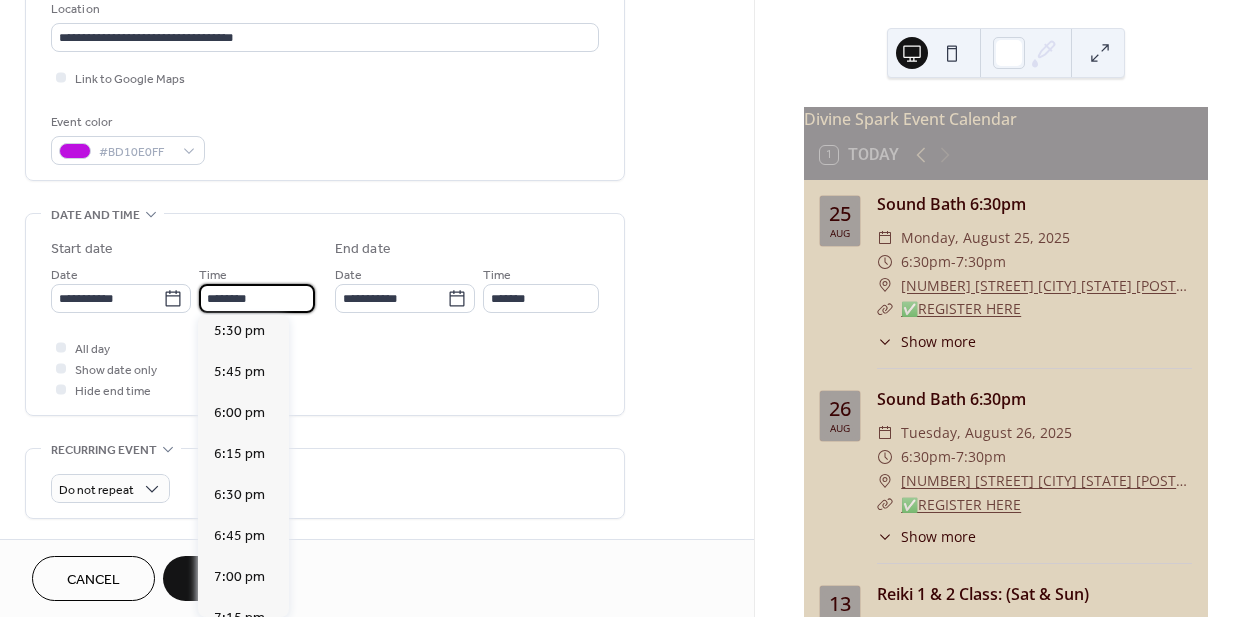 scroll, scrollTop: 2880, scrollLeft: 0, axis: vertical 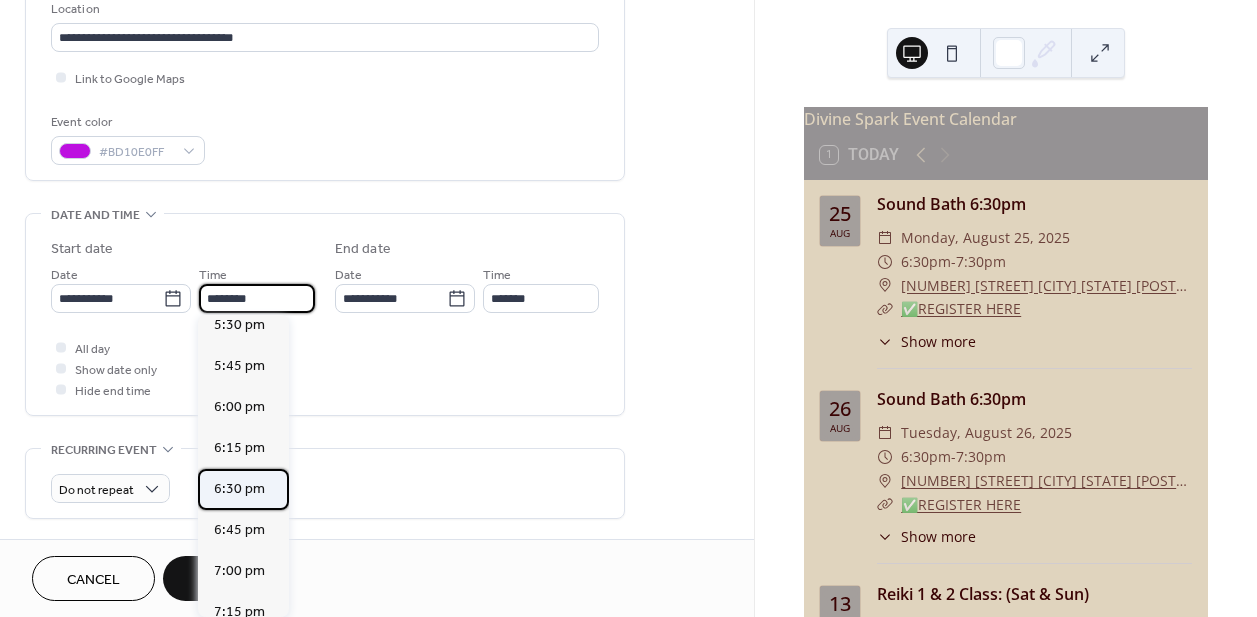 click on "6:30 pm" at bounding box center (239, 489) 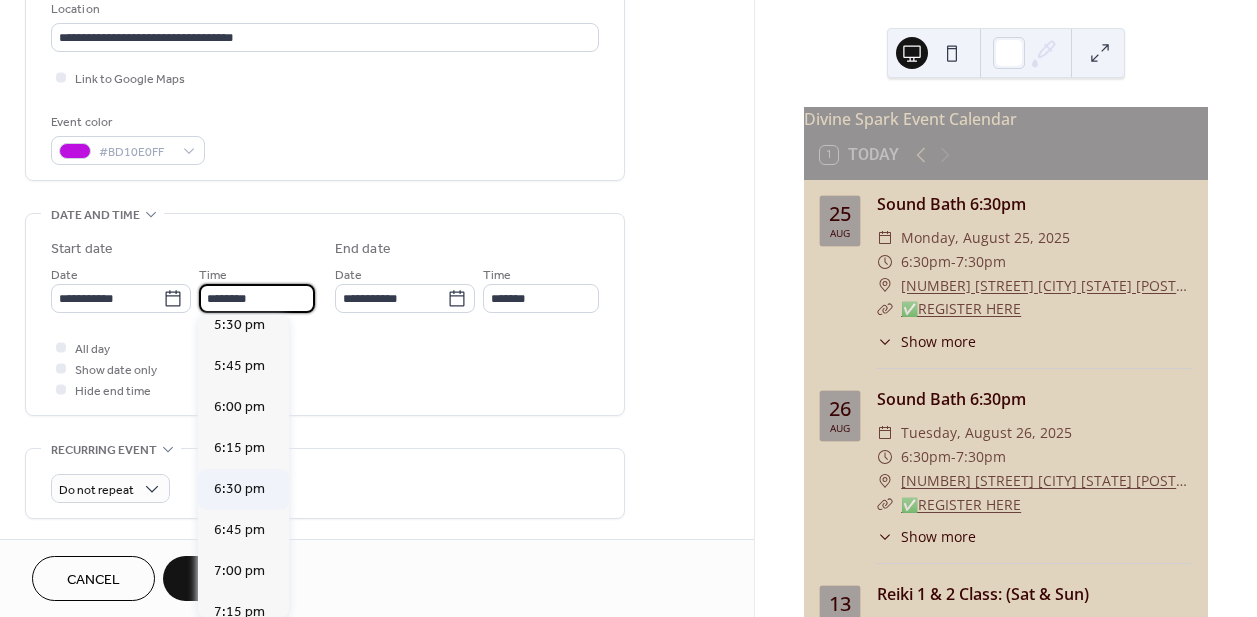 type on "*******" 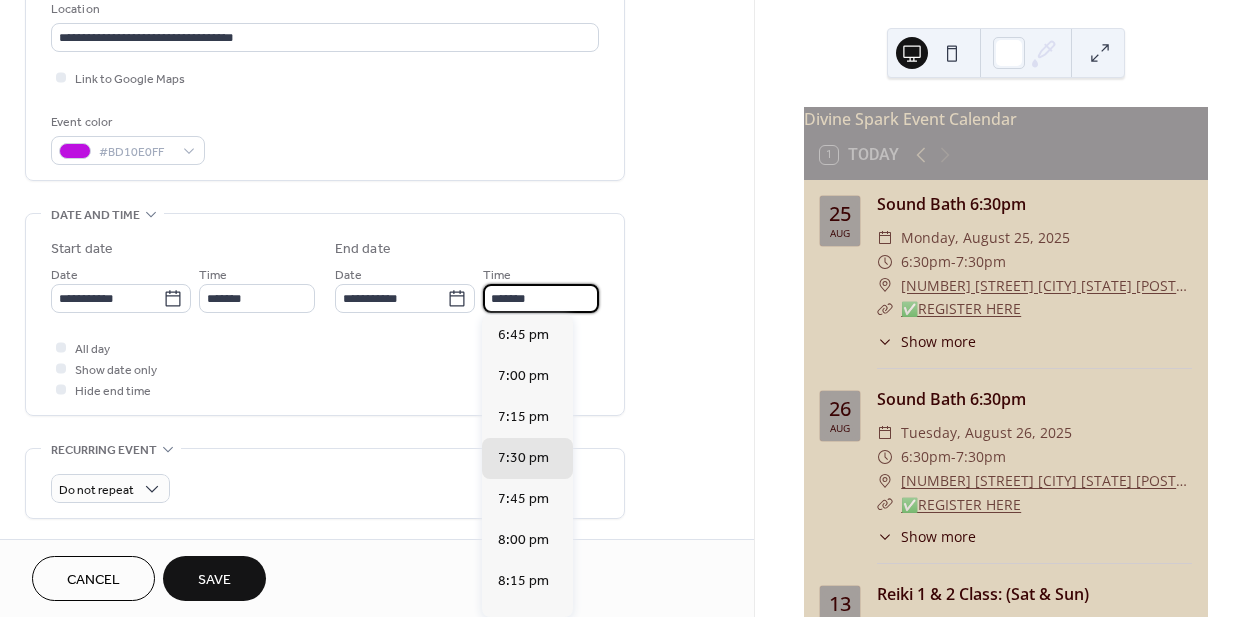 click on "*******" at bounding box center (541, 298) 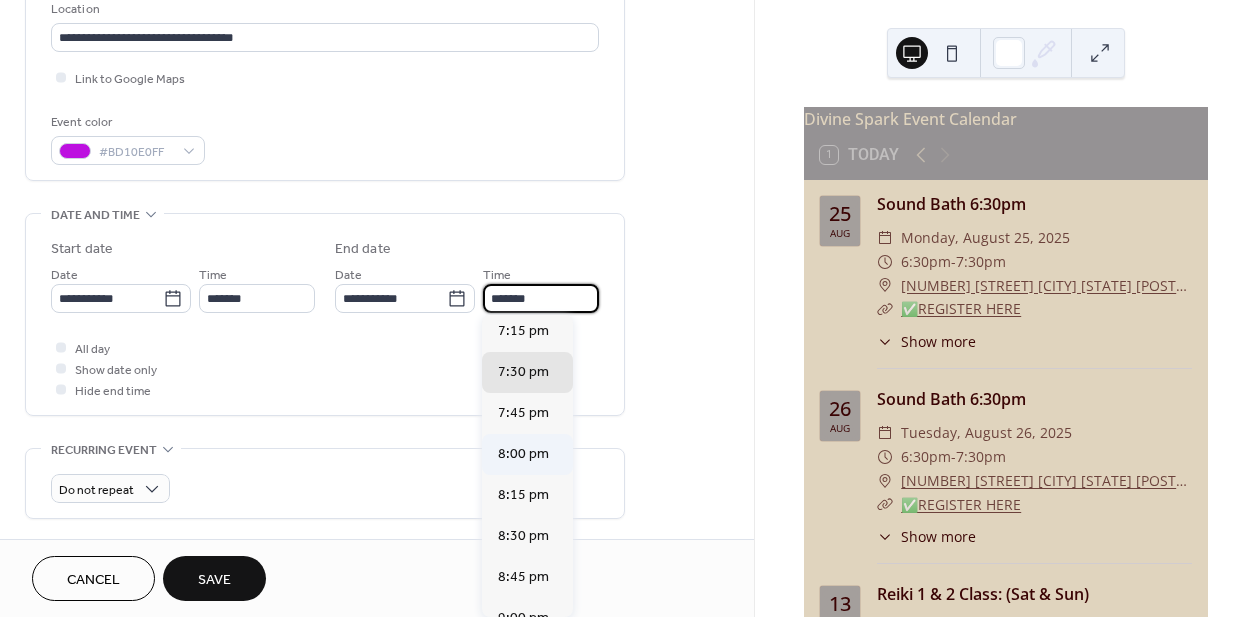 scroll, scrollTop: 87, scrollLeft: 0, axis: vertical 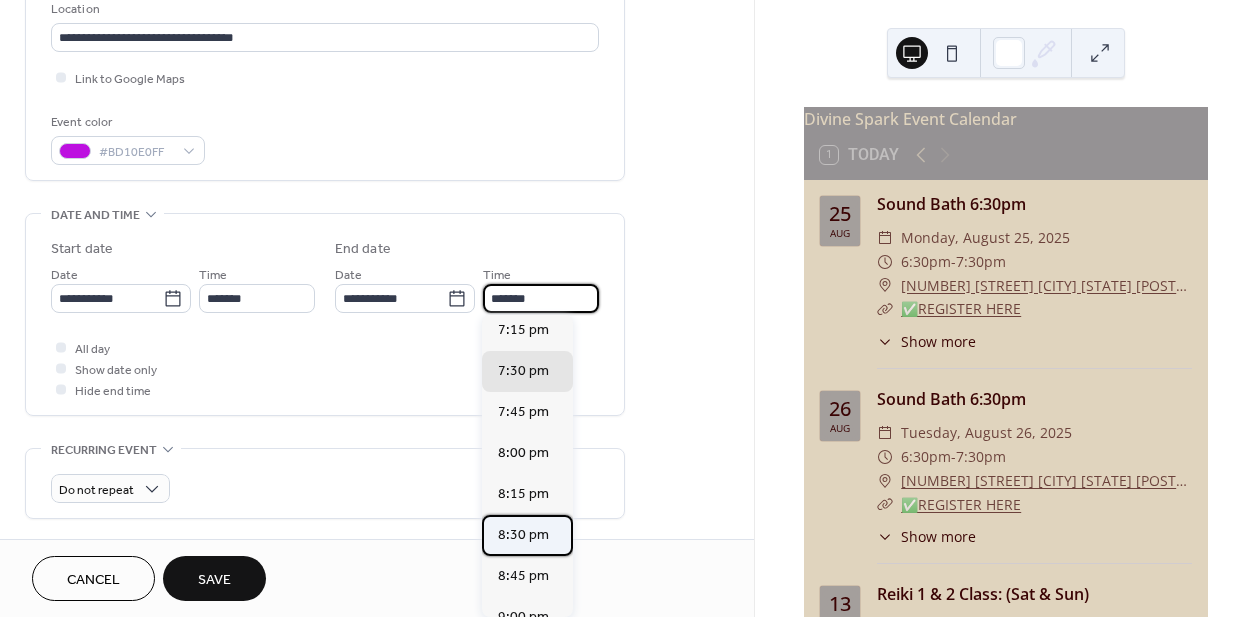 click on "8:30 pm" at bounding box center (523, 535) 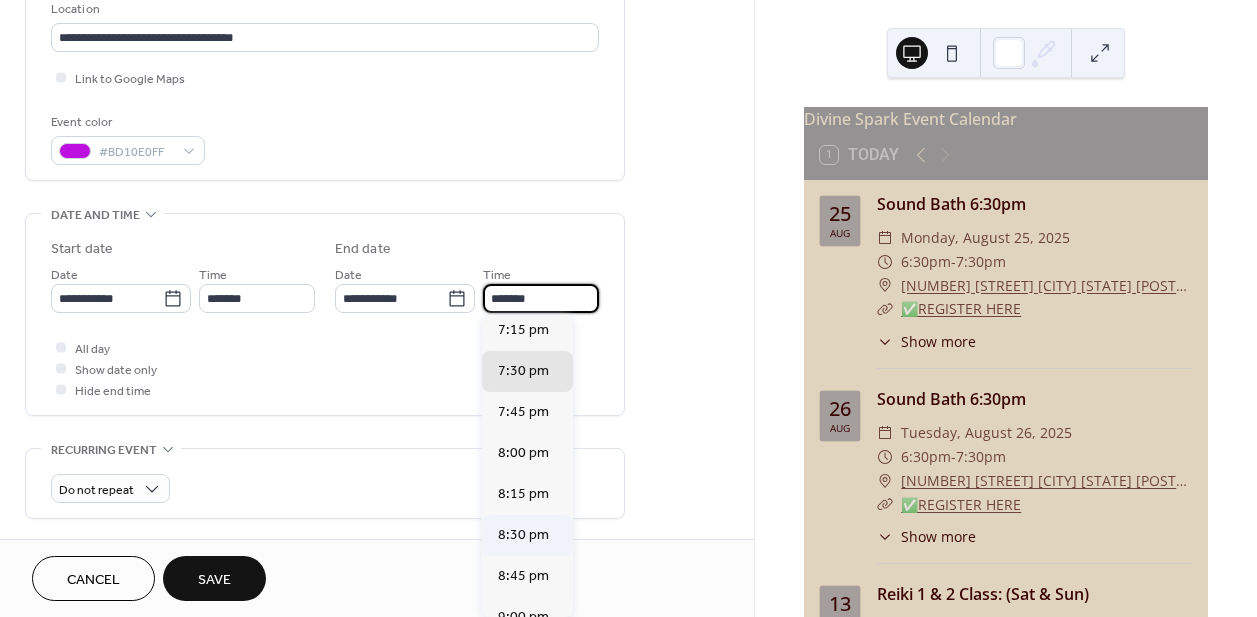 type on "*******" 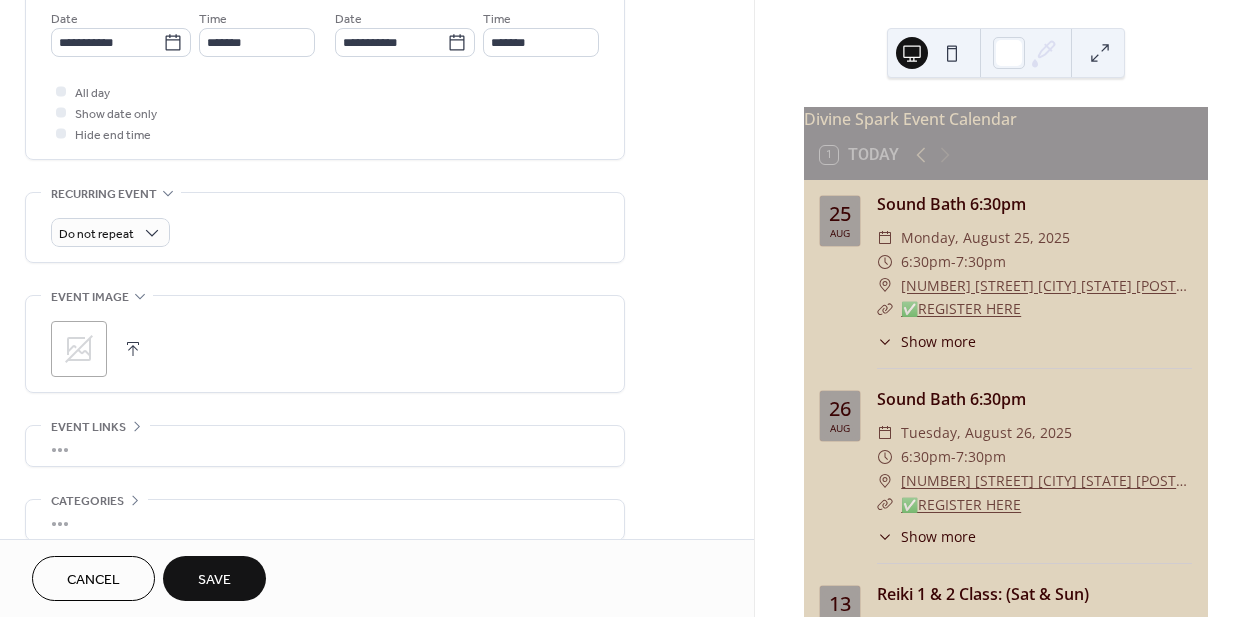 scroll, scrollTop: 695, scrollLeft: 0, axis: vertical 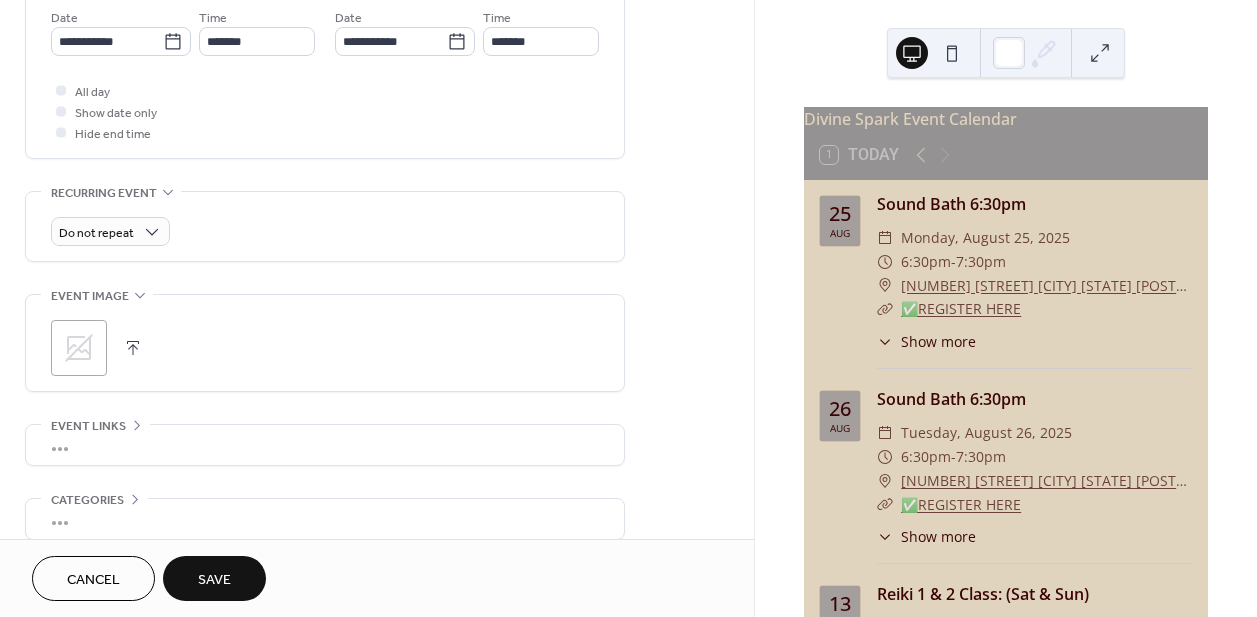 click 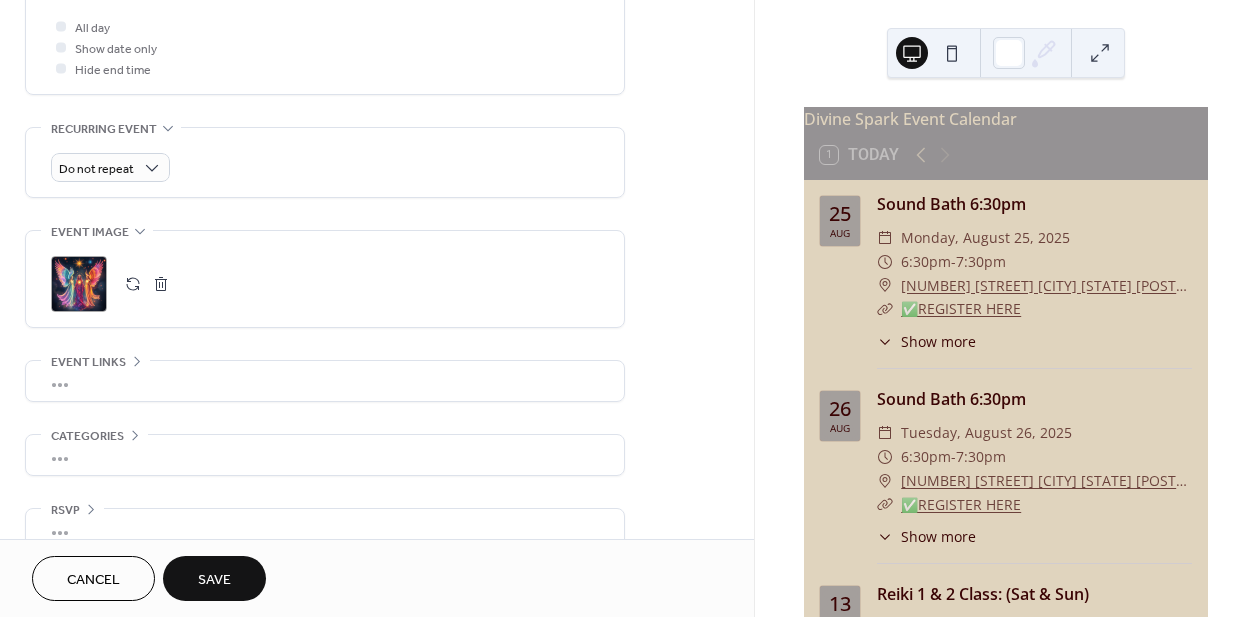 scroll, scrollTop: 786, scrollLeft: 0, axis: vertical 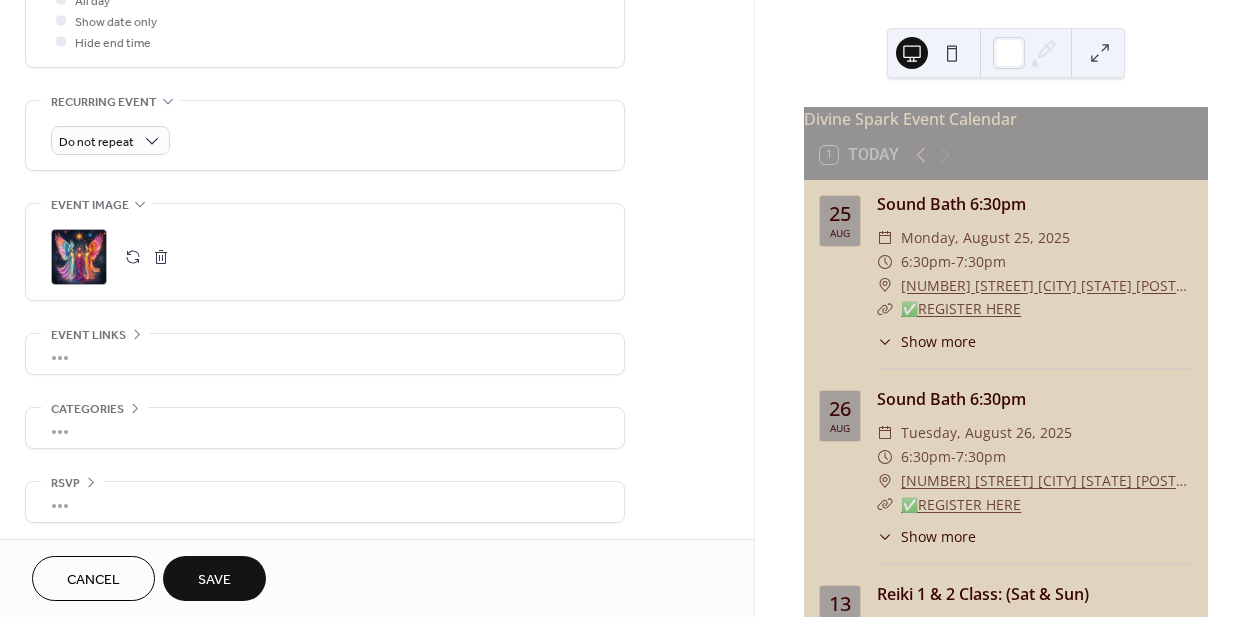click on "Save" at bounding box center [214, 580] 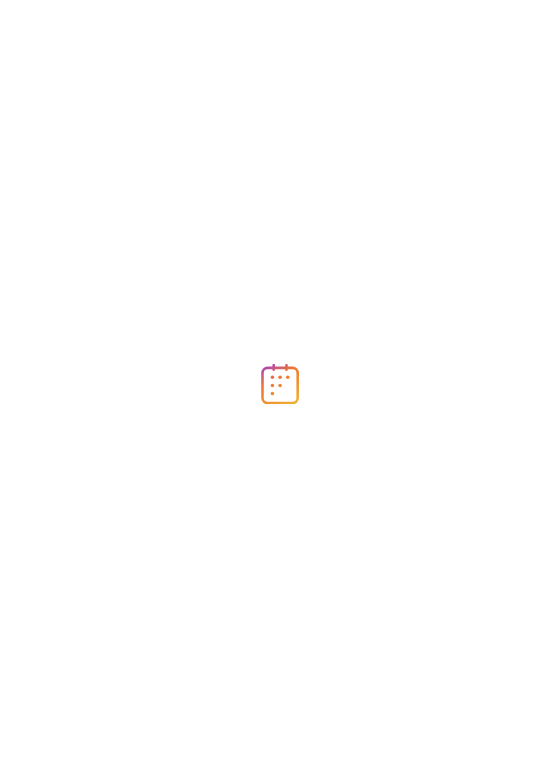 scroll, scrollTop: 0, scrollLeft: 0, axis: both 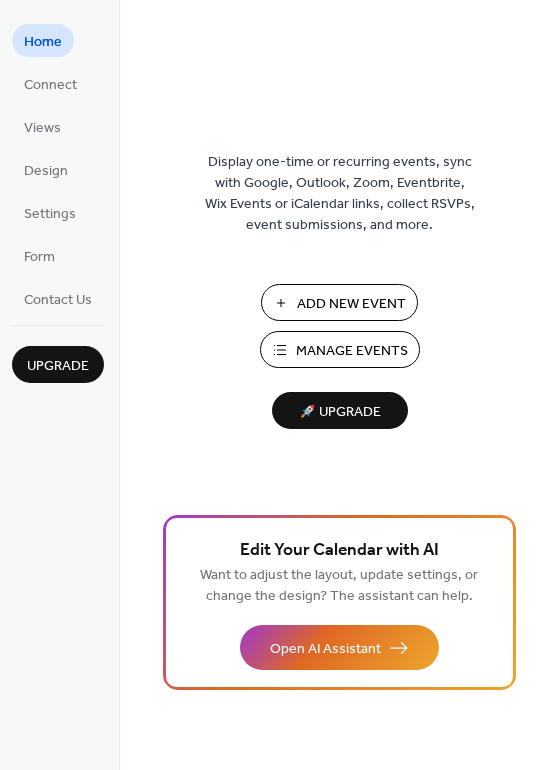 click on "Manage Events" at bounding box center [352, 351] 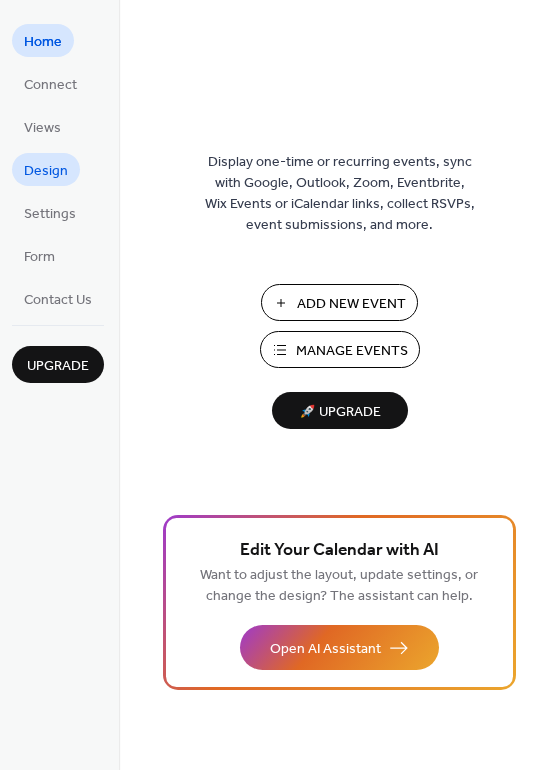 click on "Design" at bounding box center (46, 171) 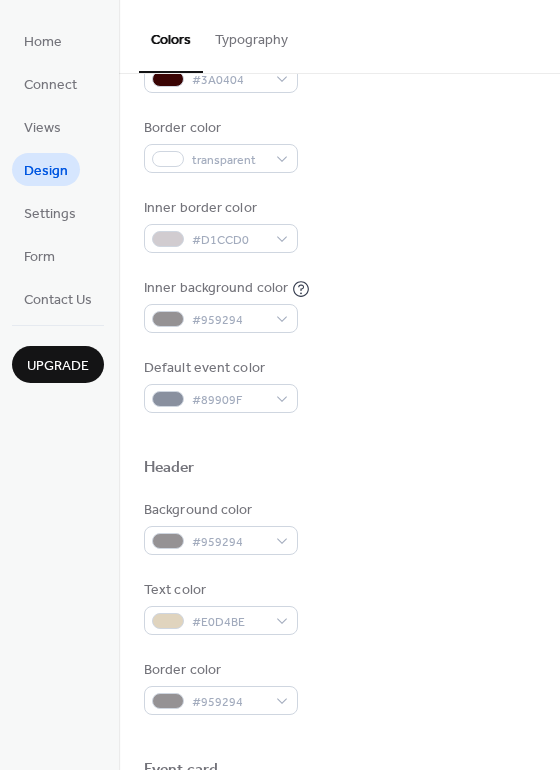 scroll, scrollTop: 334, scrollLeft: 0, axis: vertical 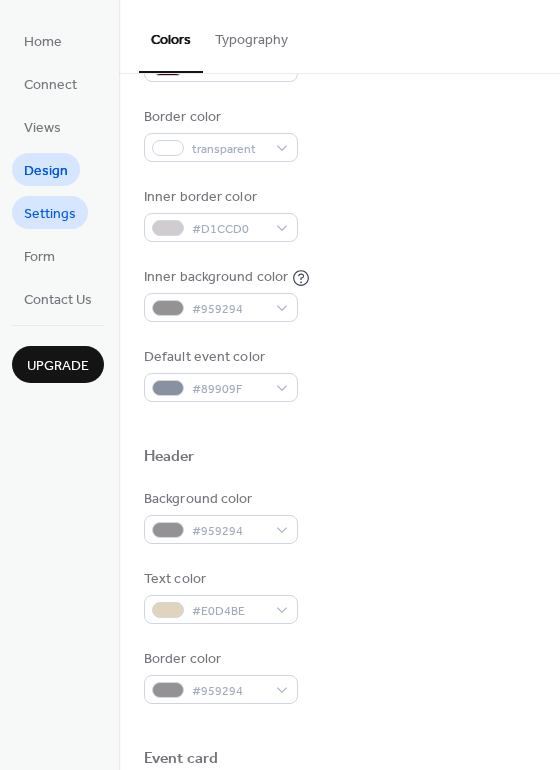 click on "Settings" at bounding box center (50, 214) 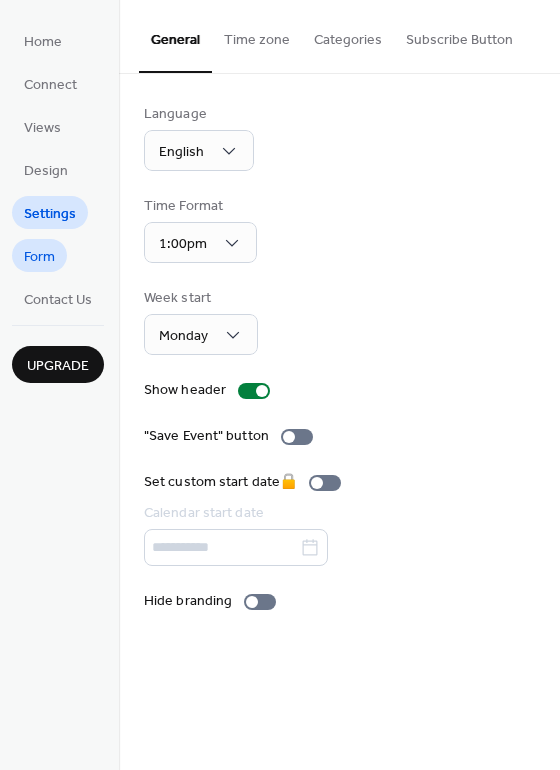 click on "Form" at bounding box center [39, 257] 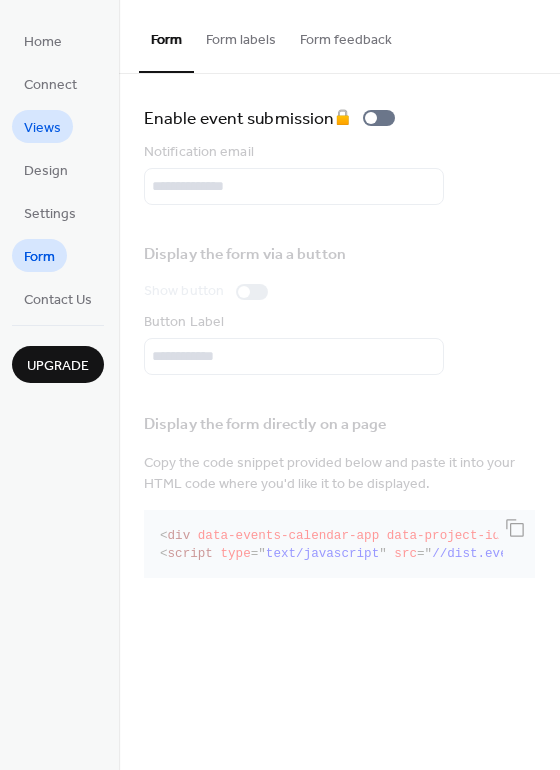 click on "Views" at bounding box center (42, 128) 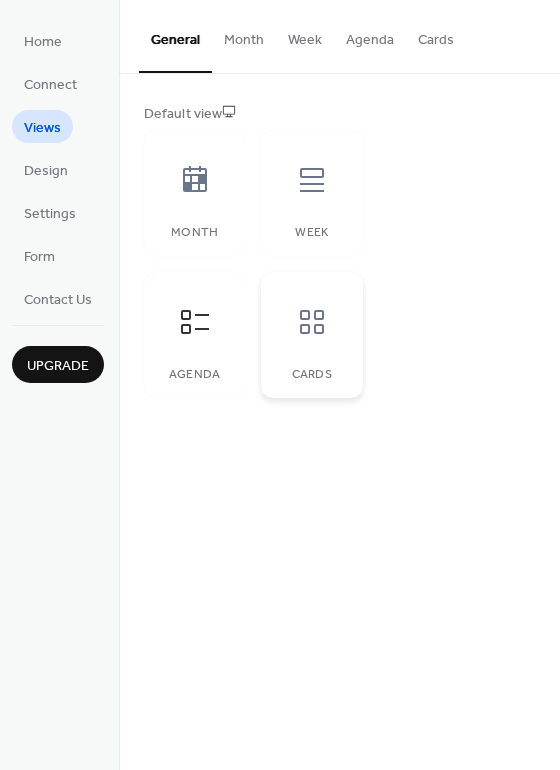 click 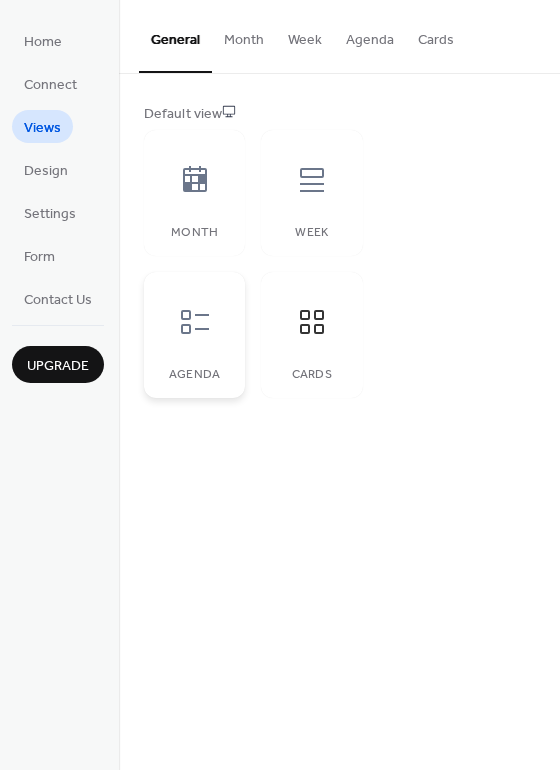 click at bounding box center [195, 322] 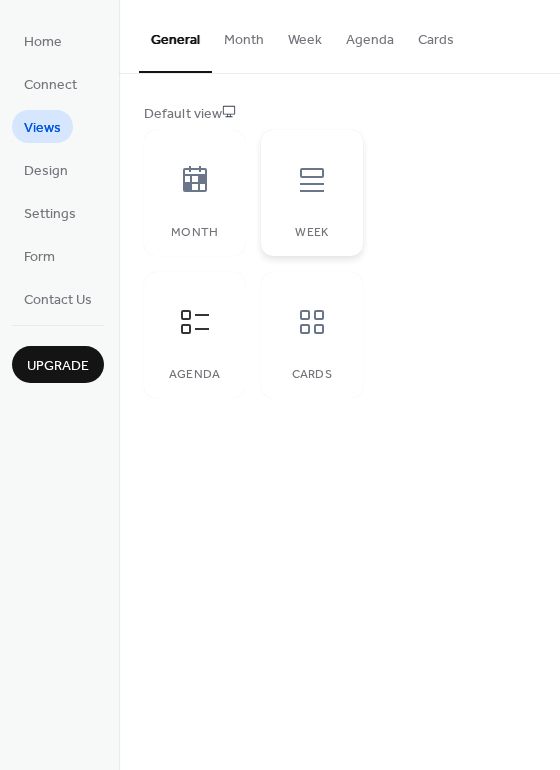 click 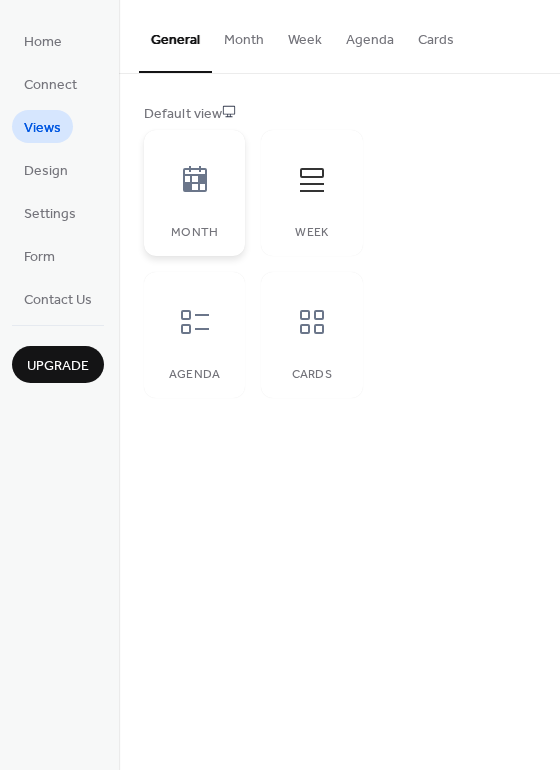 click 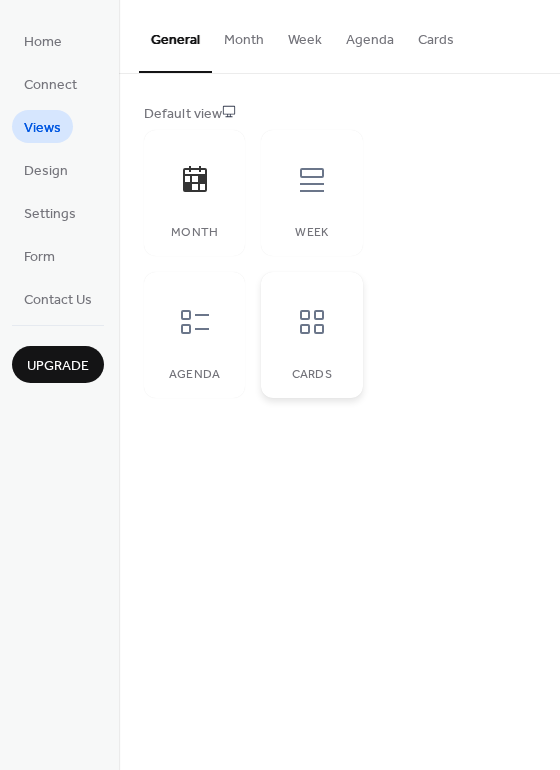 click 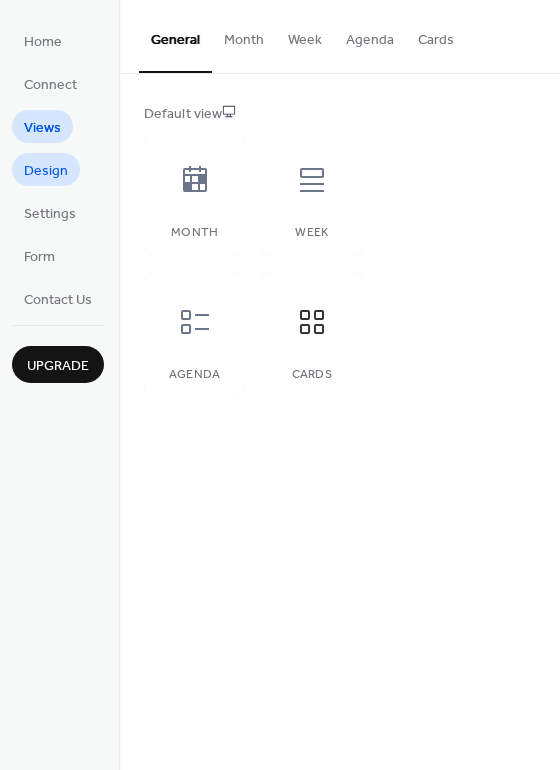 click on "Design" at bounding box center [46, 169] 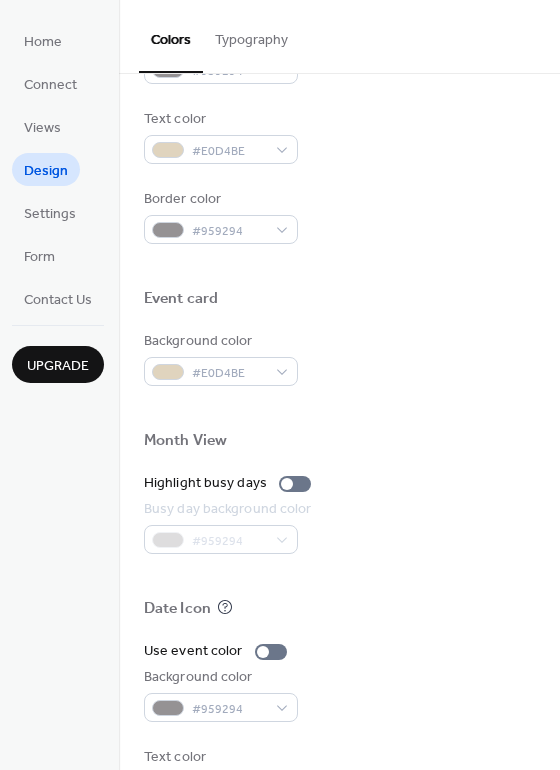 scroll, scrollTop: 855, scrollLeft: 0, axis: vertical 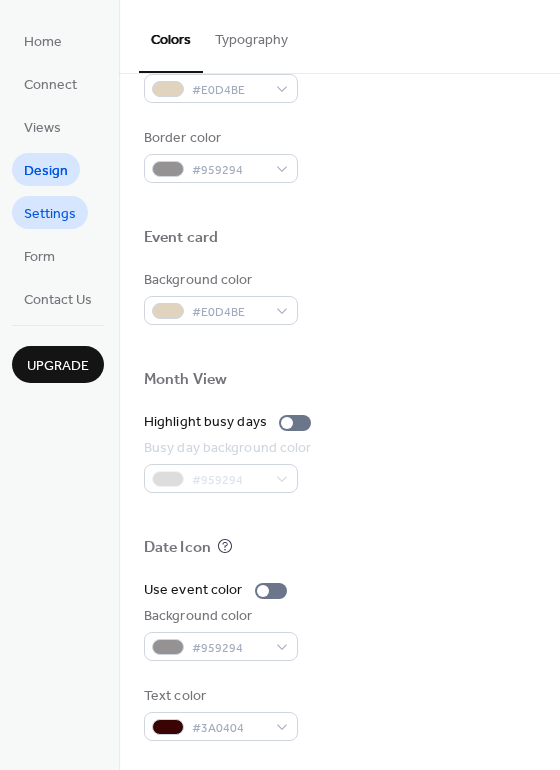 click on "Settings" at bounding box center [50, 214] 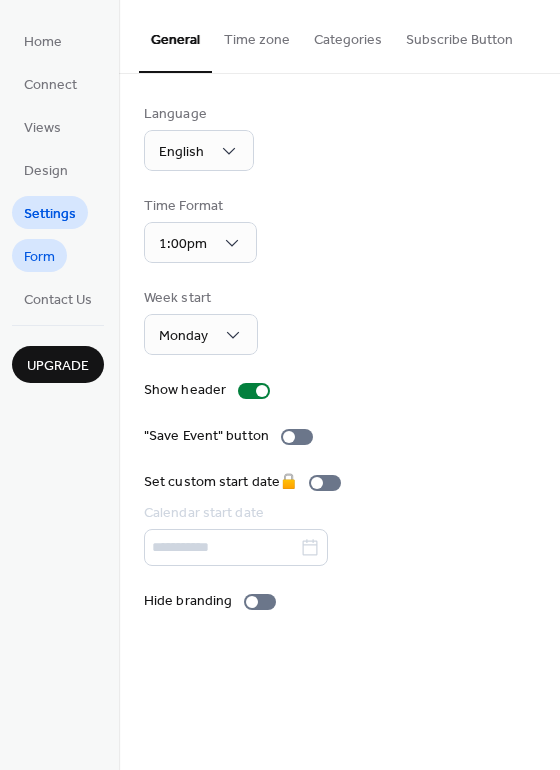click on "Form" at bounding box center (39, 257) 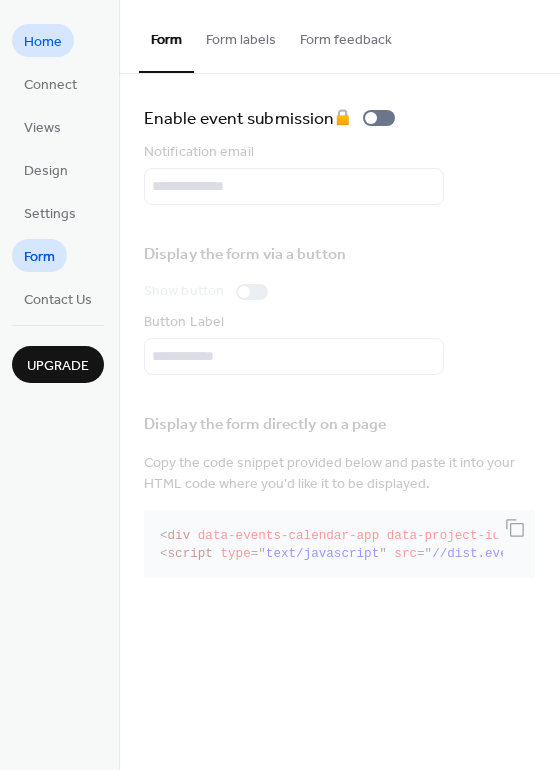 click on "Home" at bounding box center (43, 42) 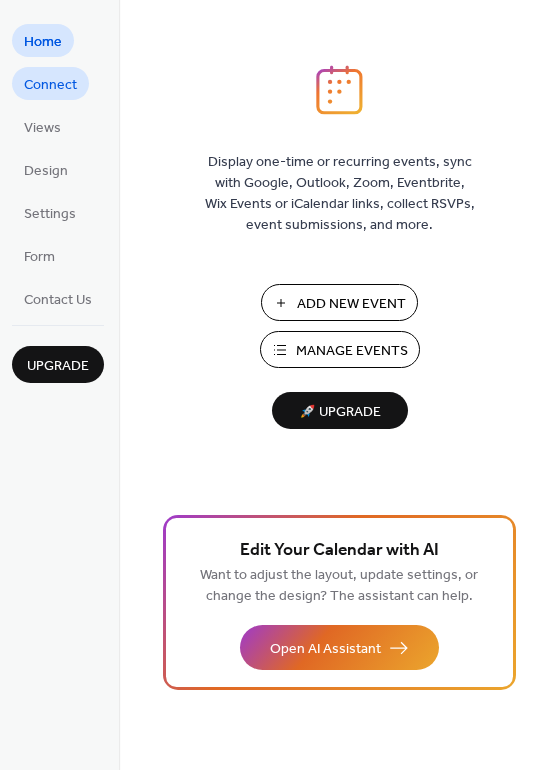 click on "Connect" at bounding box center (50, 83) 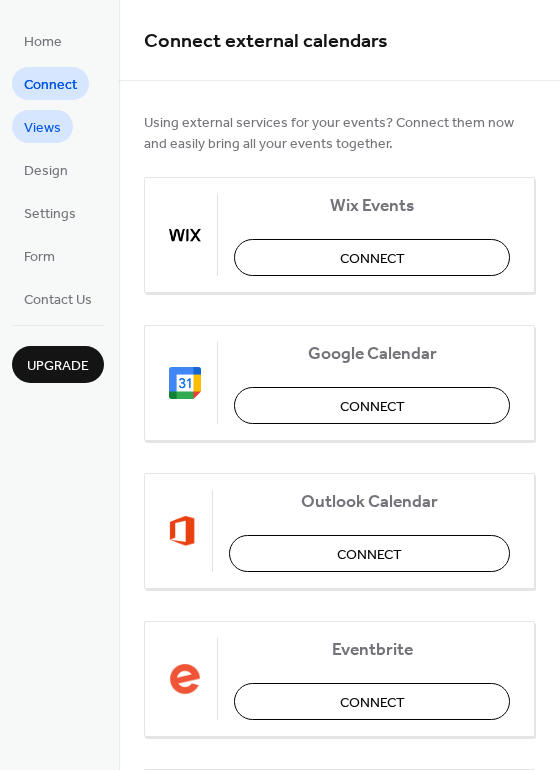 click on "Views" at bounding box center [42, 128] 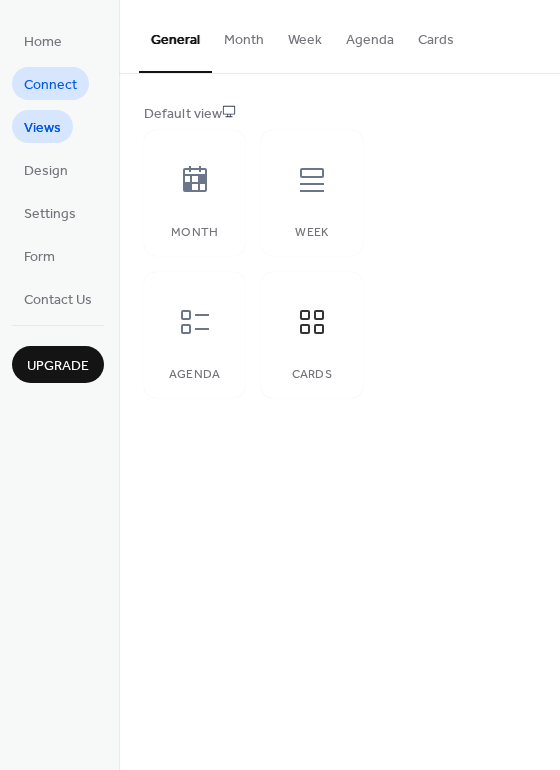 click on "Connect" at bounding box center (50, 85) 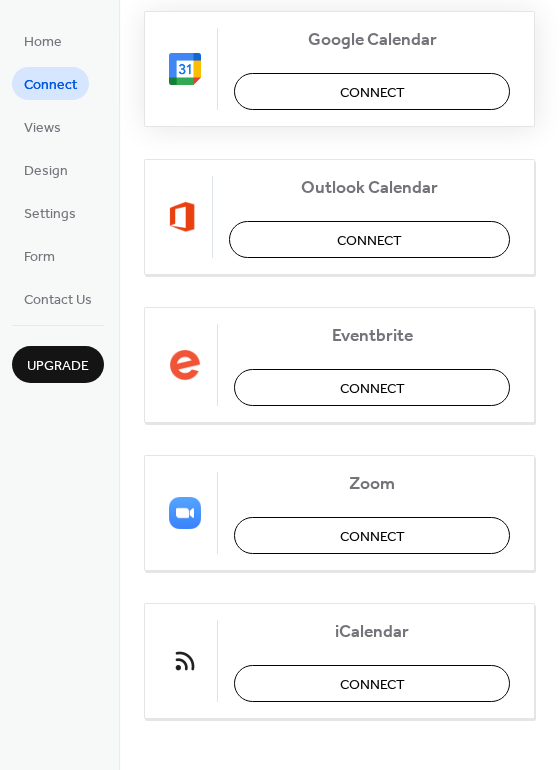 scroll, scrollTop: 319, scrollLeft: 0, axis: vertical 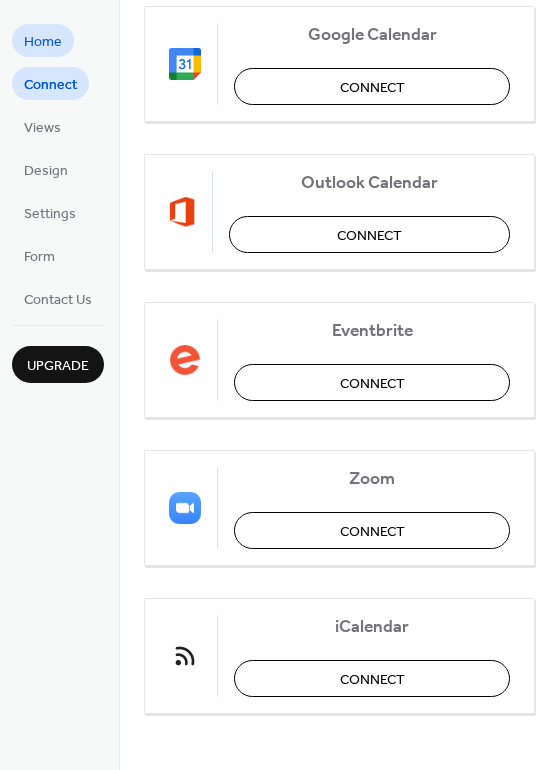 click on "Home" at bounding box center (43, 42) 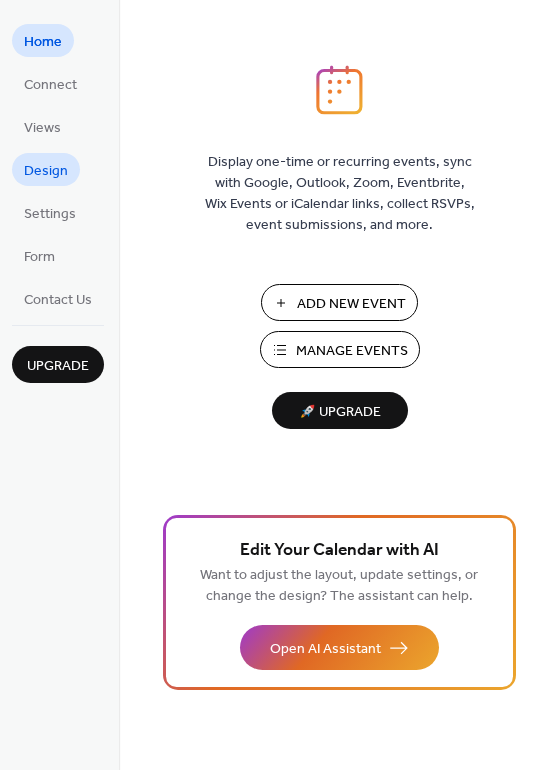 click on "Design" at bounding box center (46, 171) 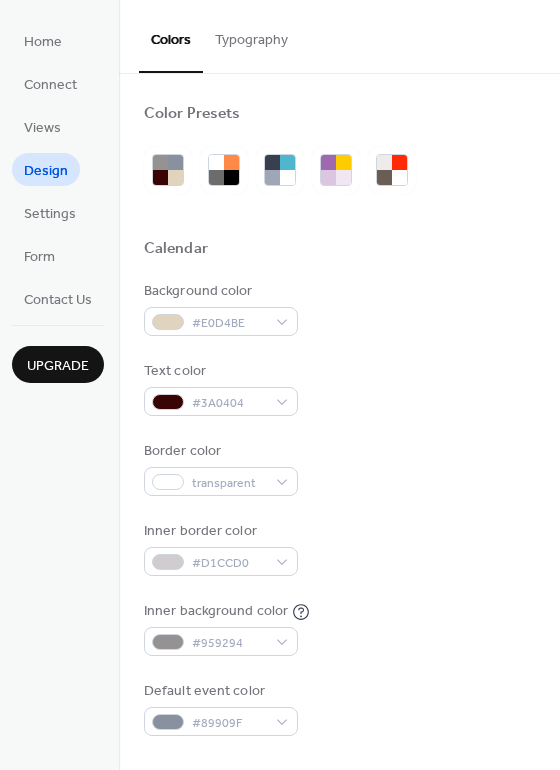click on "Typography" at bounding box center (251, 35) 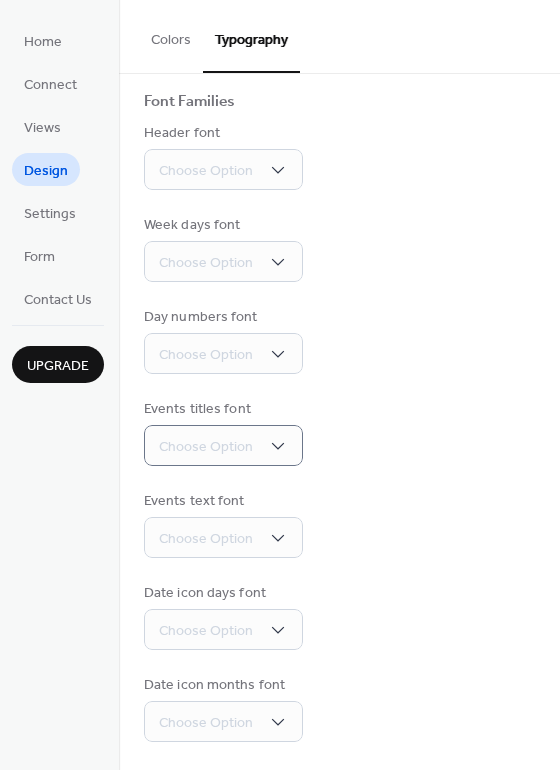scroll, scrollTop: 0, scrollLeft: 0, axis: both 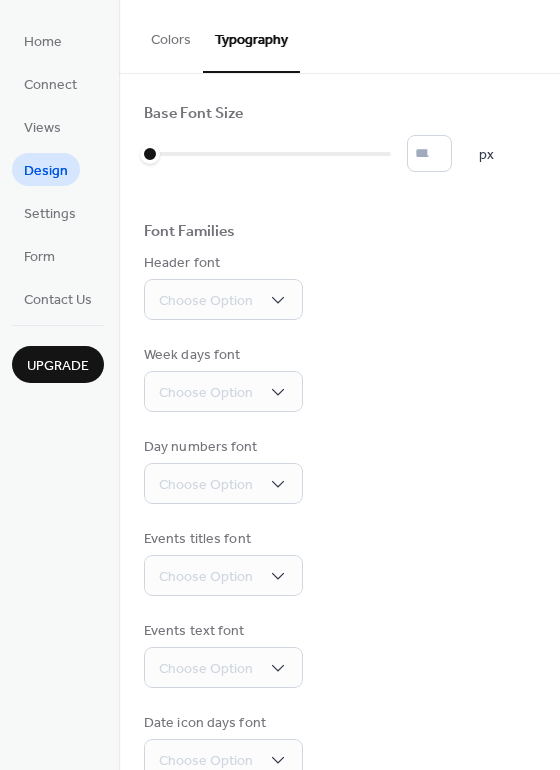 click on "Colors" at bounding box center (171, 35) 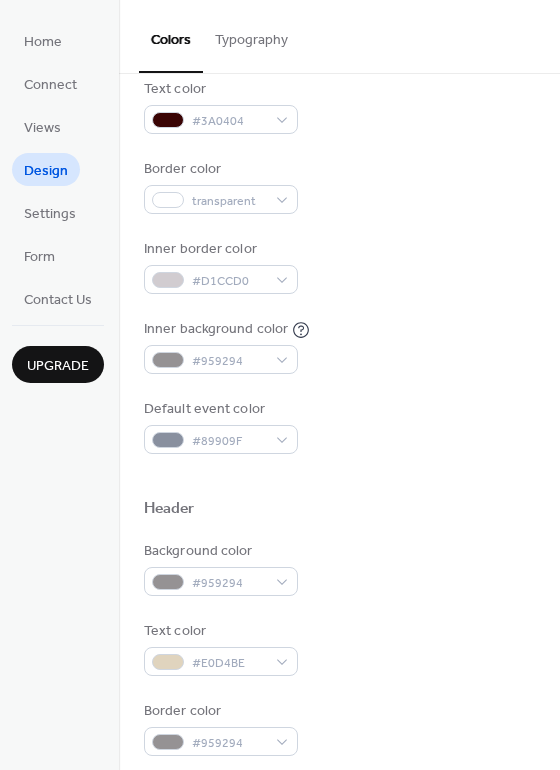 scroll, scrollTop: 0, scrollLeft: 0, axis: both 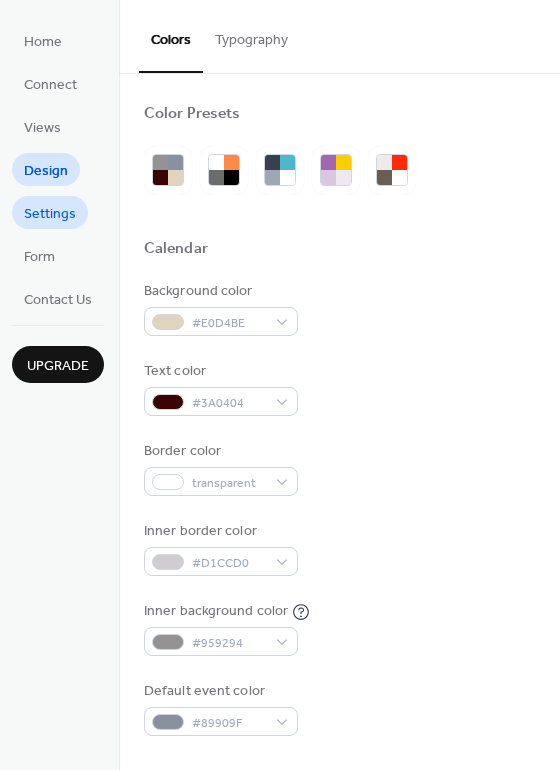 click on "Settings" at bounding box center (50, 214) 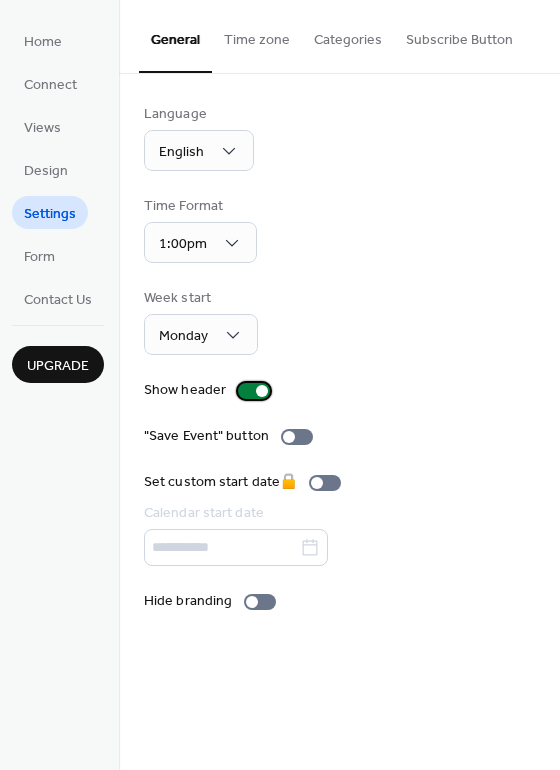 click at bounding box center [254, 391] 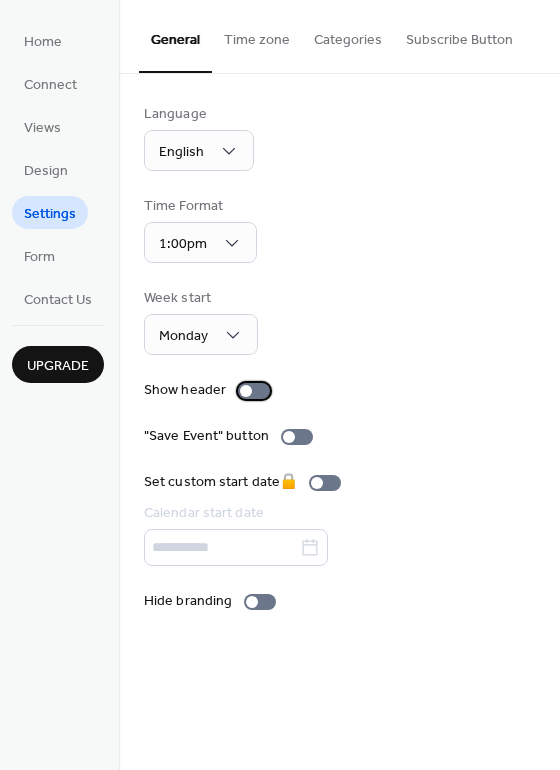 click at bounding box center [254, 391] 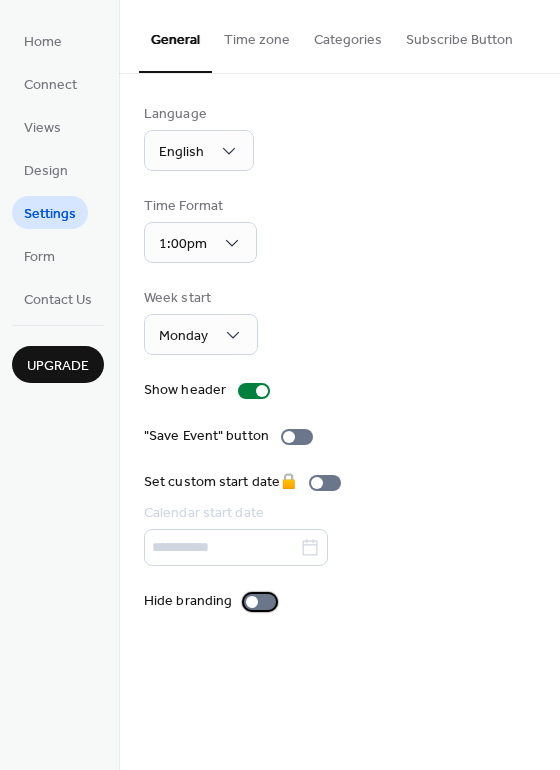 click at bounding box center [260, 602] 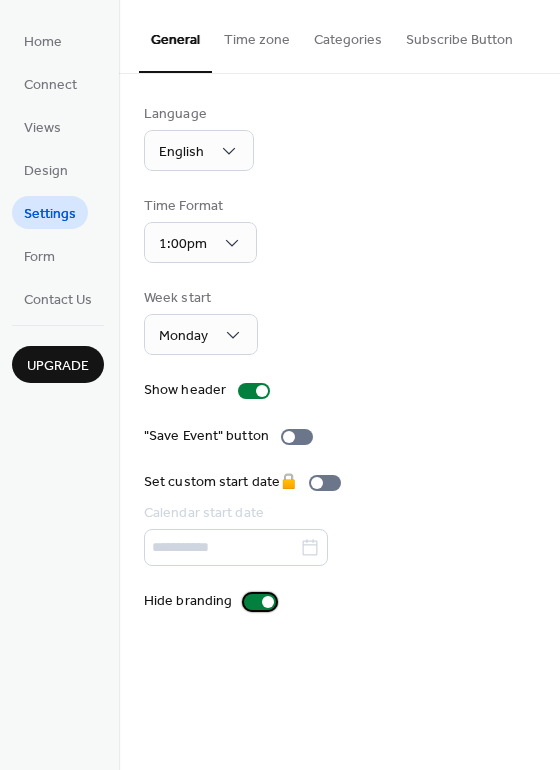 click at bounding box center [260, 602] 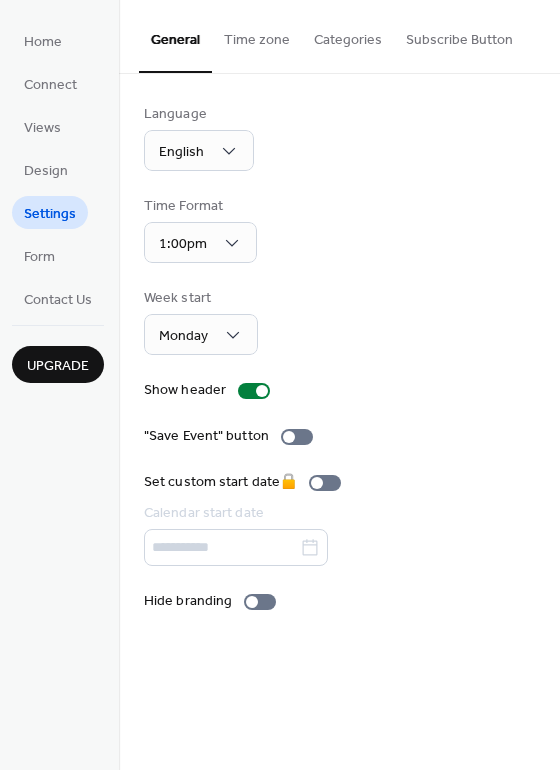 click on "Categories" at bounding box center [348, 35] 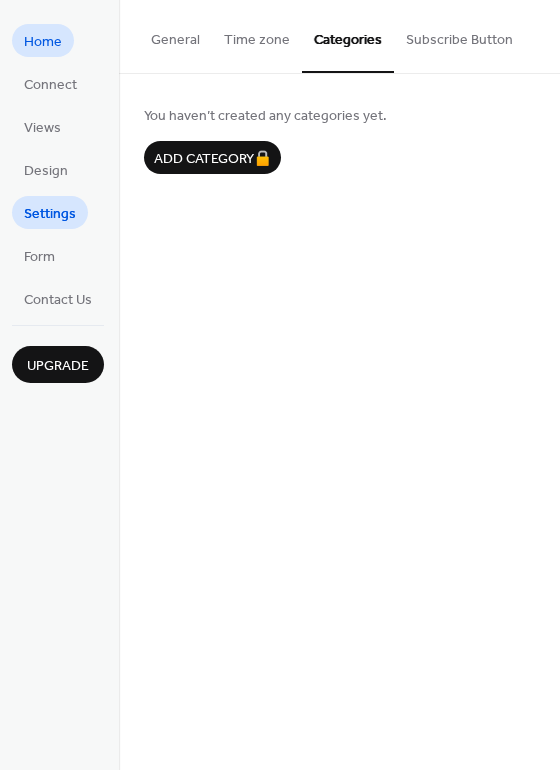 click on "Home" at bounding box center [43, 42] 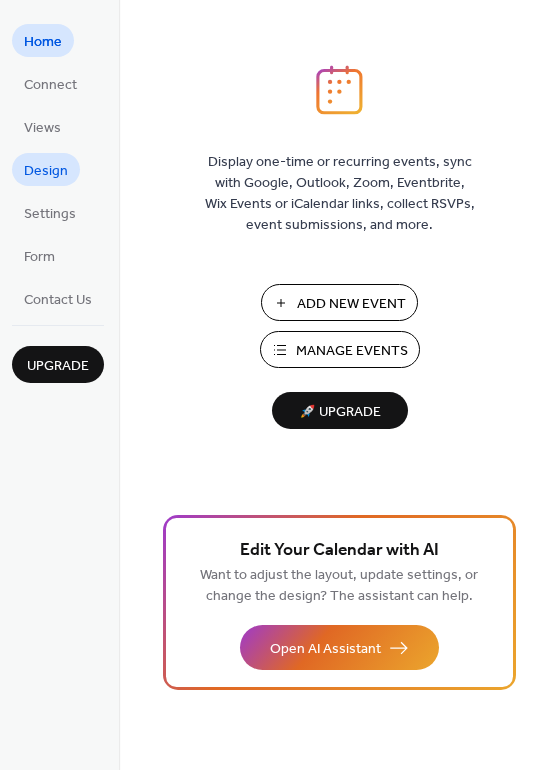 click on "Design" at bounding box center (46, 171) 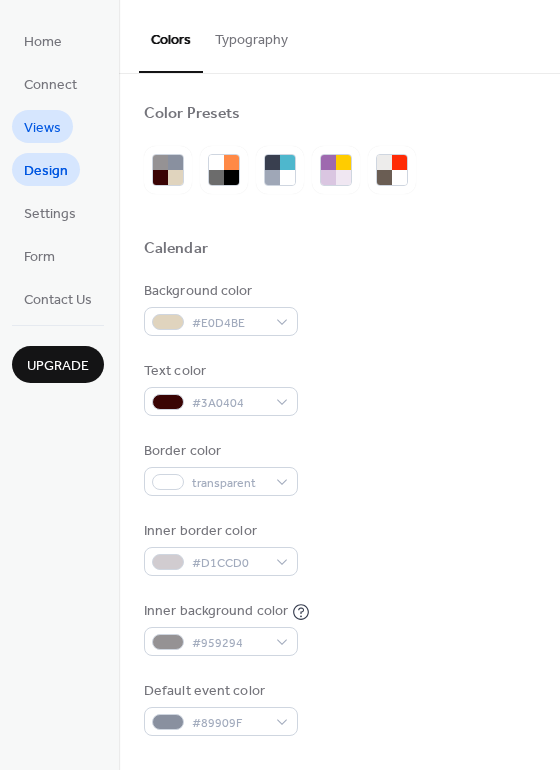click on "Views" at bounding box center (42, 128) 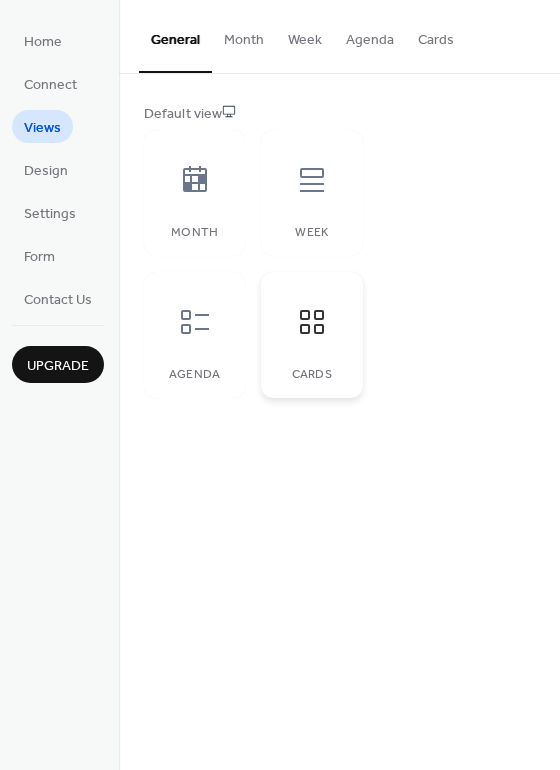 click 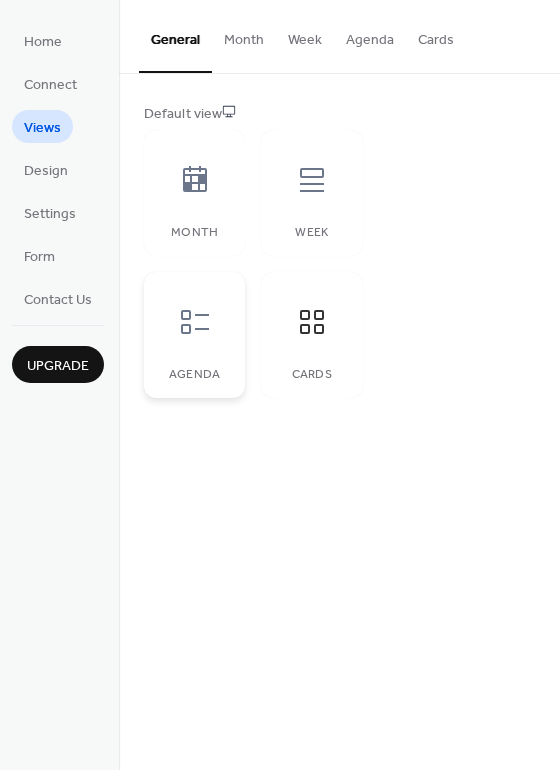 click at bounding box center (195, 322) 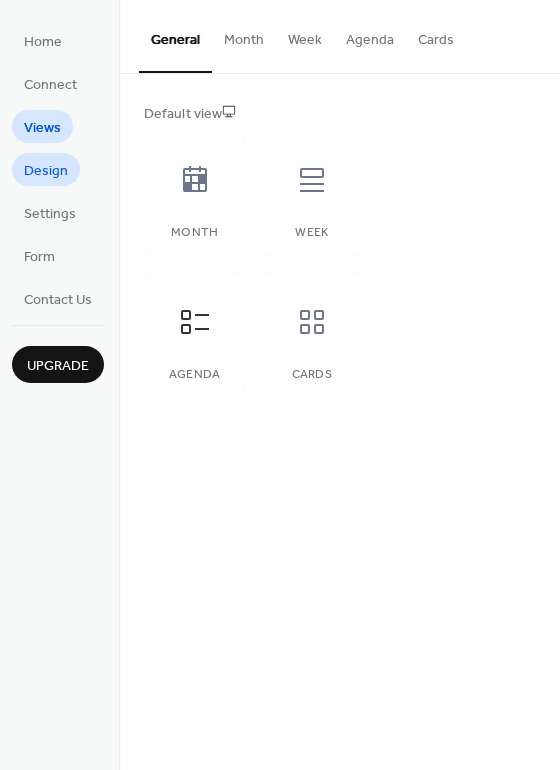 click on "Design" at bounding box center [46, 171] 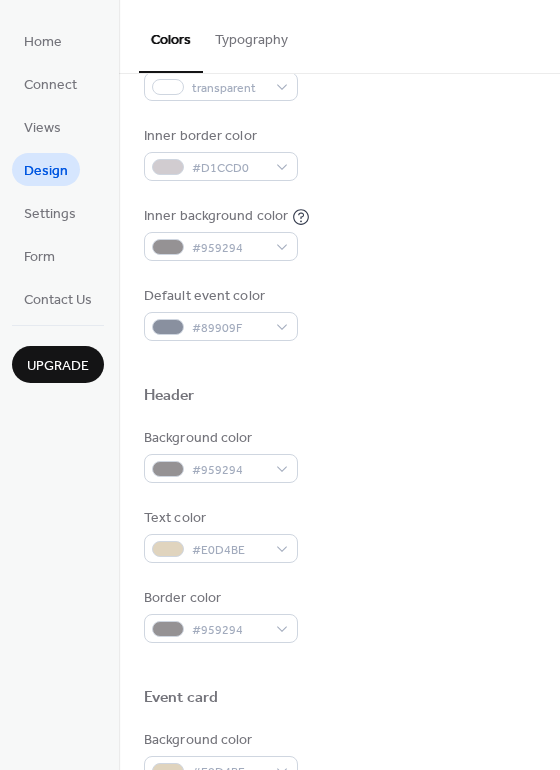 scroll, scrollTop: 0, scrollLeft: 0, axis: both 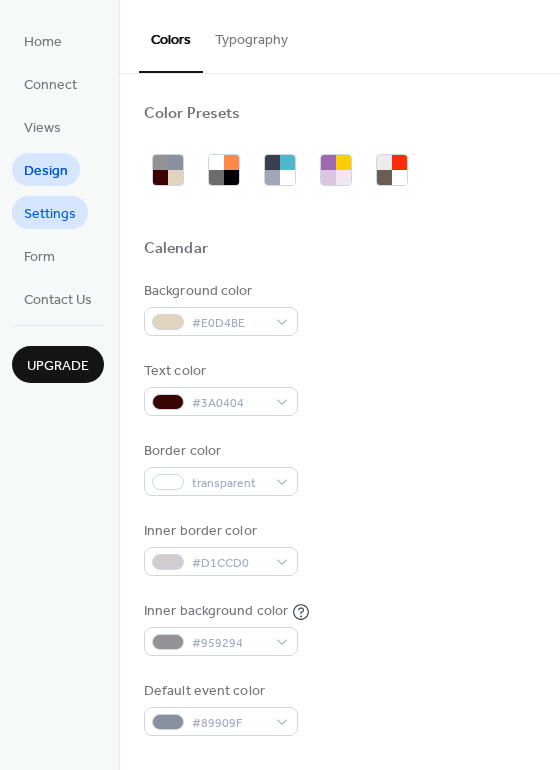 click on "Settings" at bounding box center (50, 214) 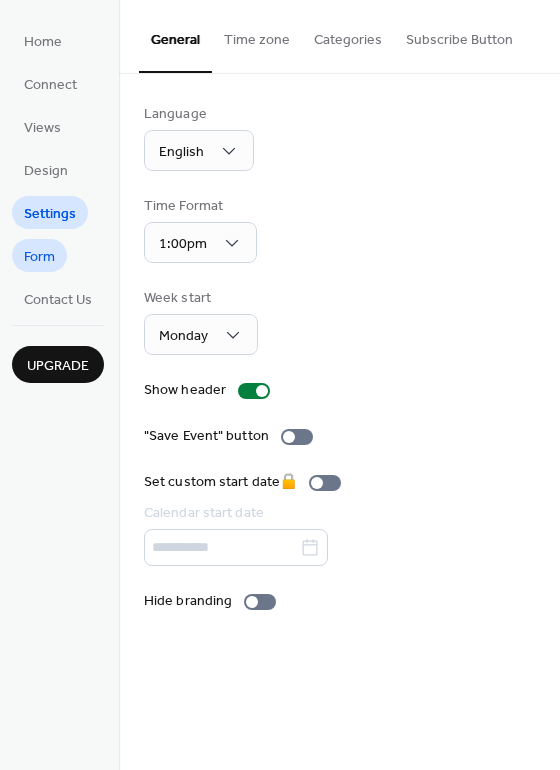 click on "Form" at bounding box center [39, 257] 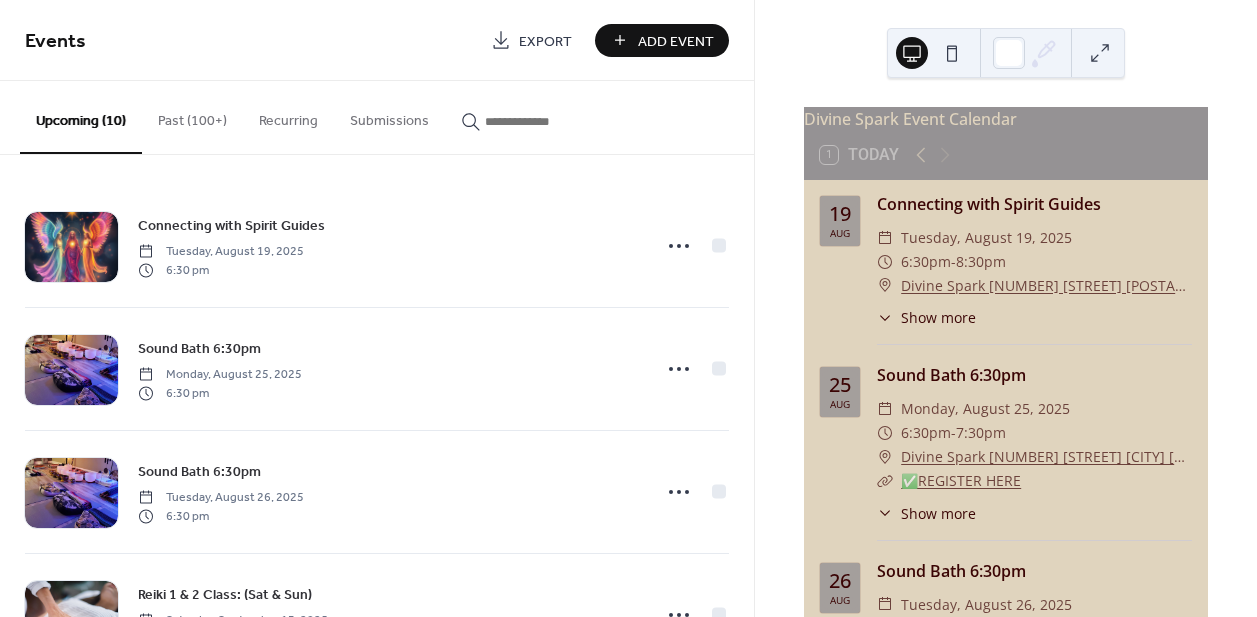 scroll, scrollTop: 0, scrollLeft: 0, axis: both 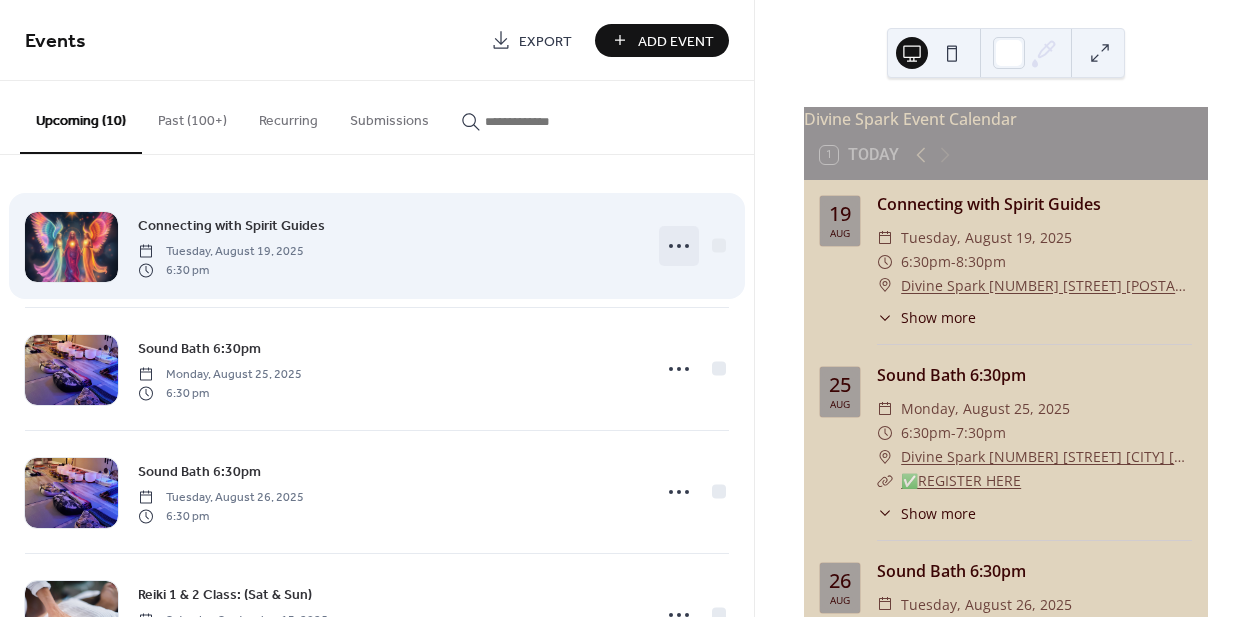 click 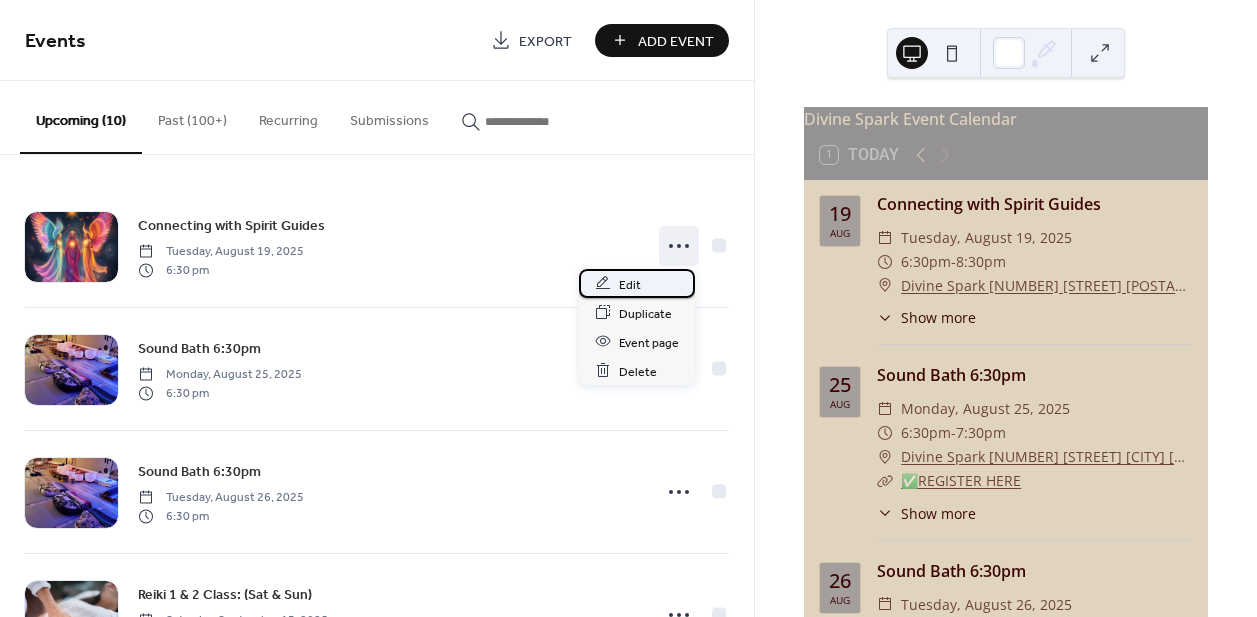 click on "Edit" at bounding box center [630, 284] 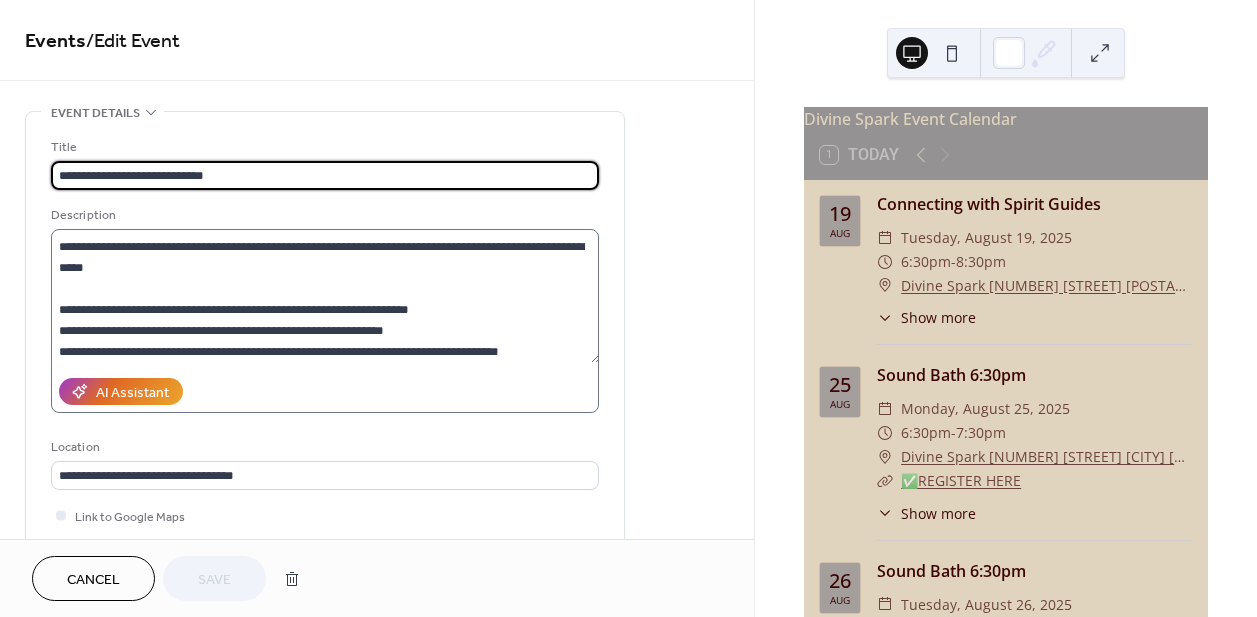 scroll, scrollTop: 504, scrollLeft: 0, axis: vertical 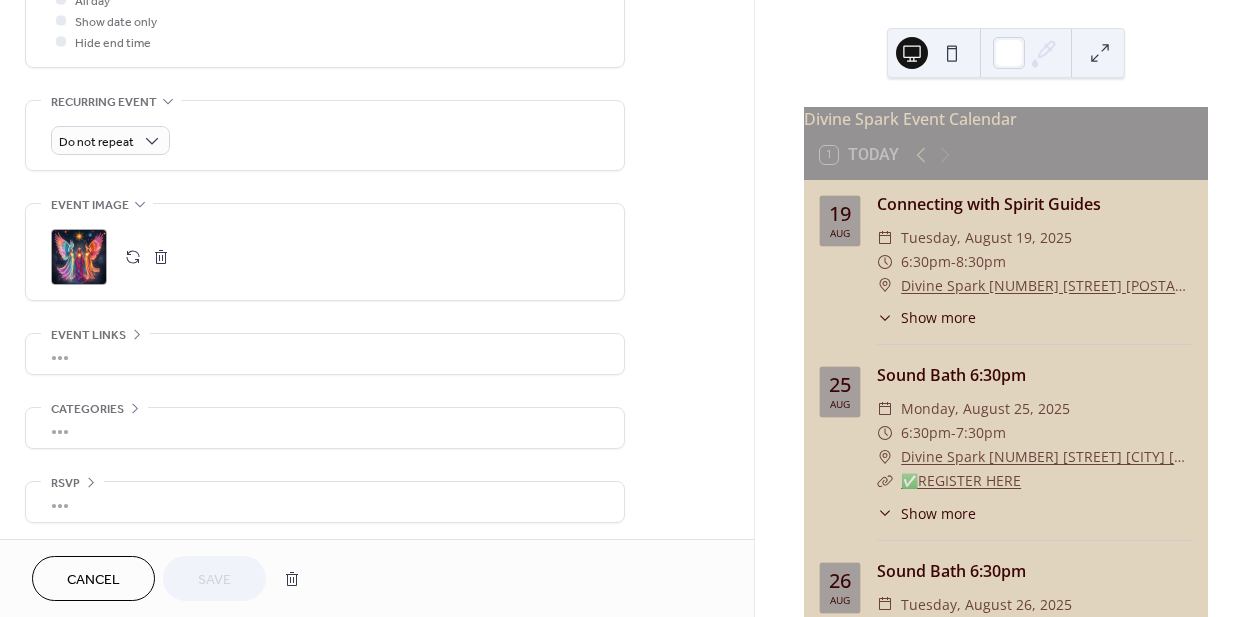 click on "•••" at bounding box center [325, 354] 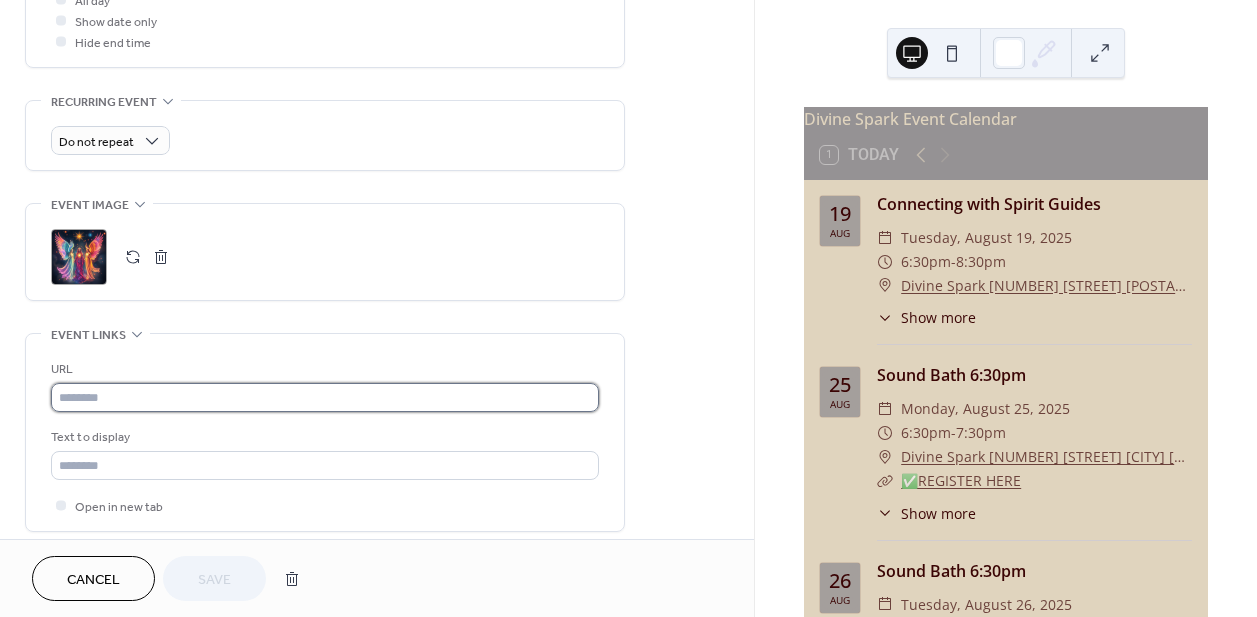 click at bounding box center (325, 397) 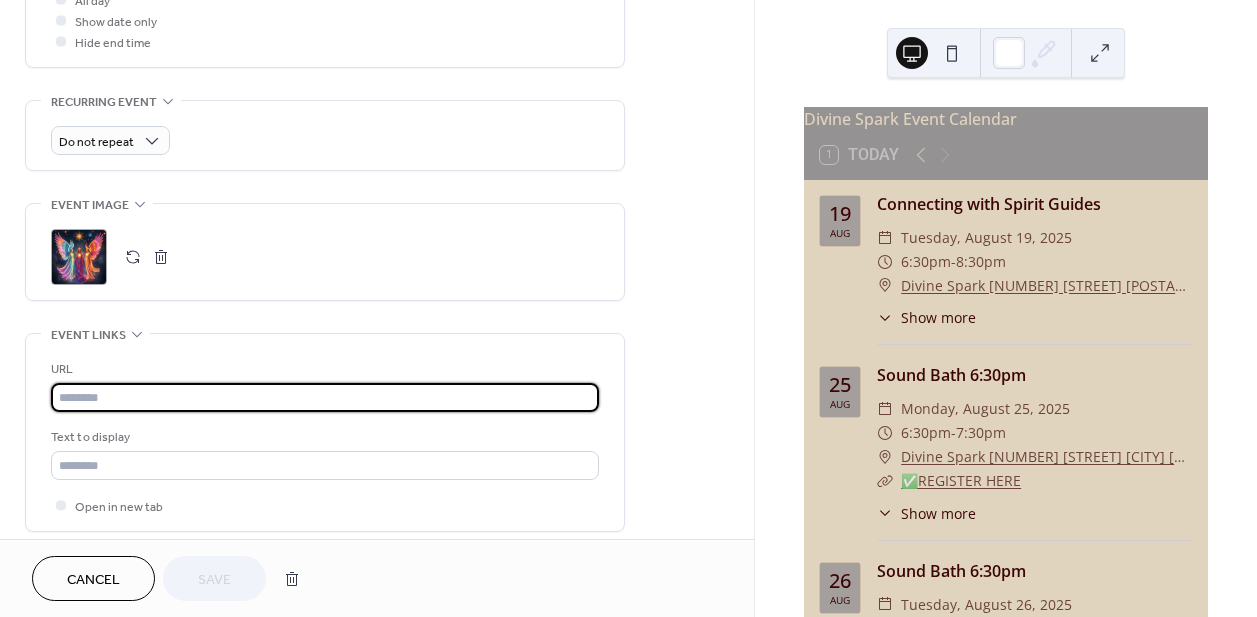 paste on "**********" 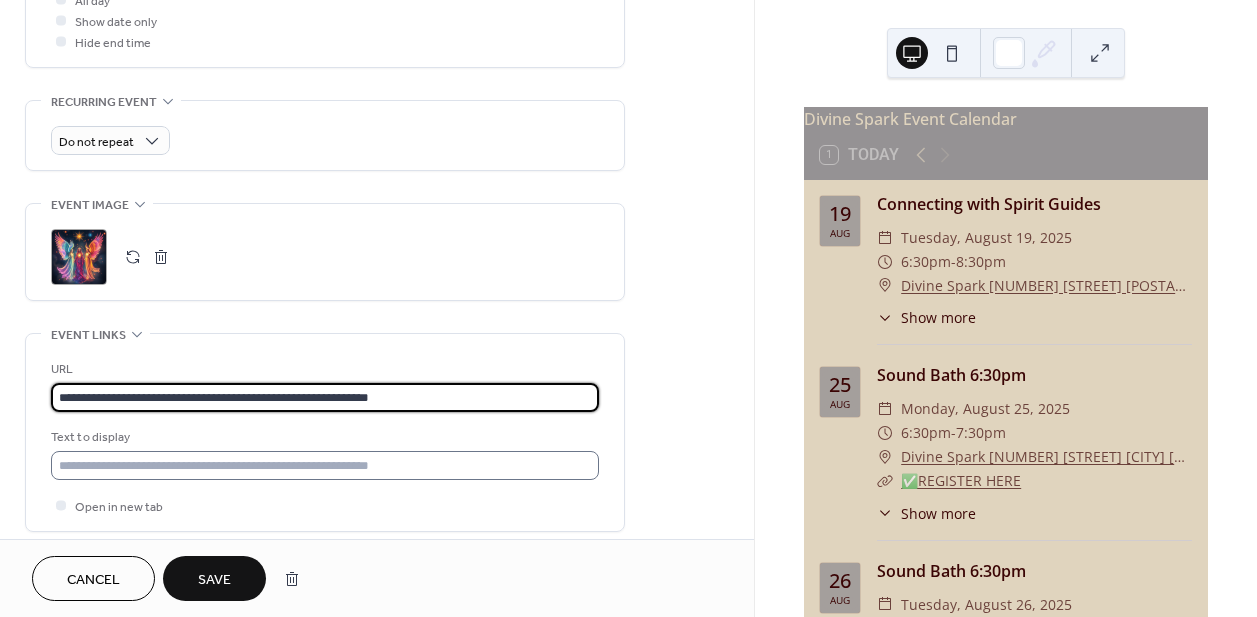 type on "**********" 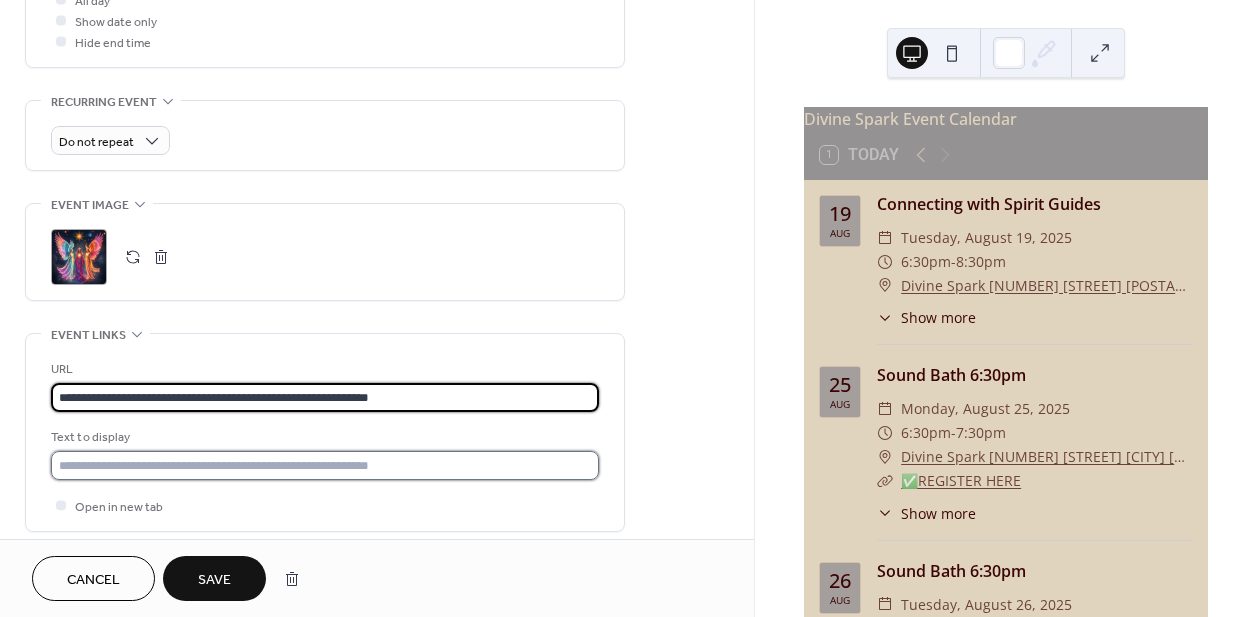 click at bounding box center [325, 465] 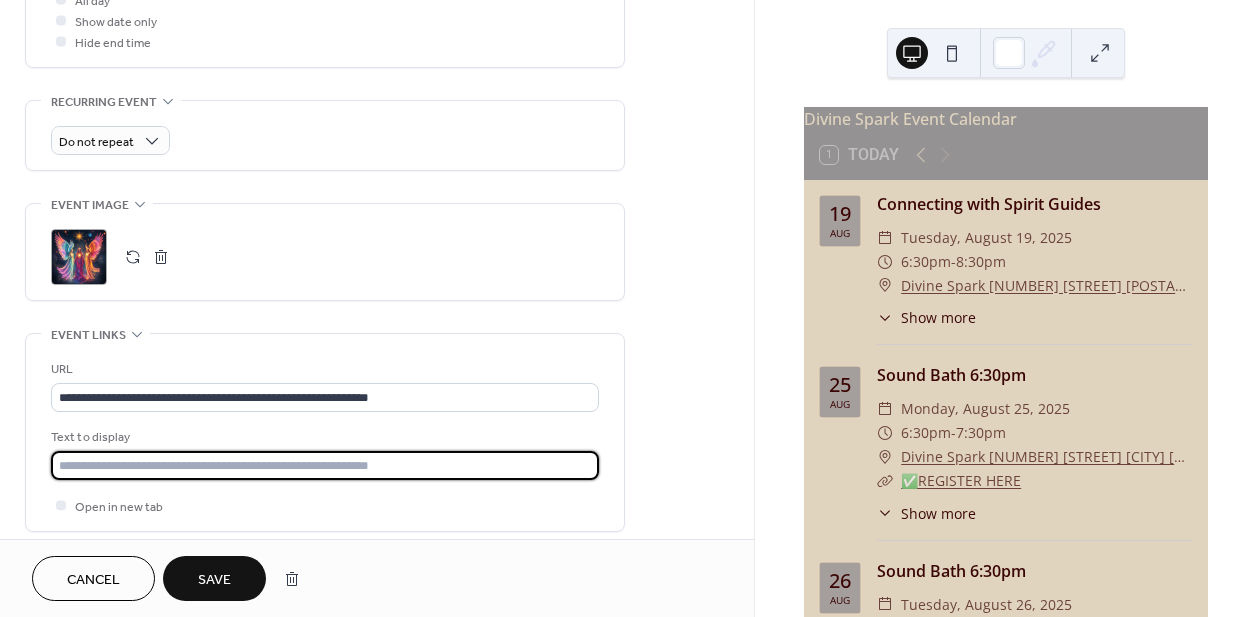 type on "**********" 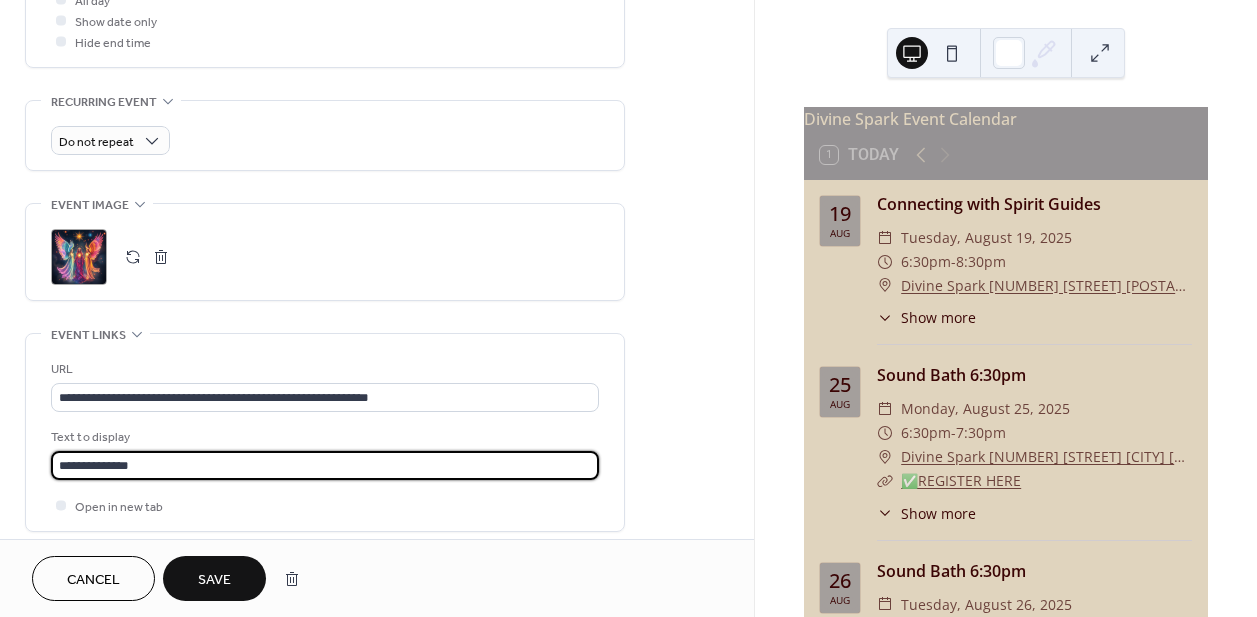 click on "**********" at bounding box center (325, 465) 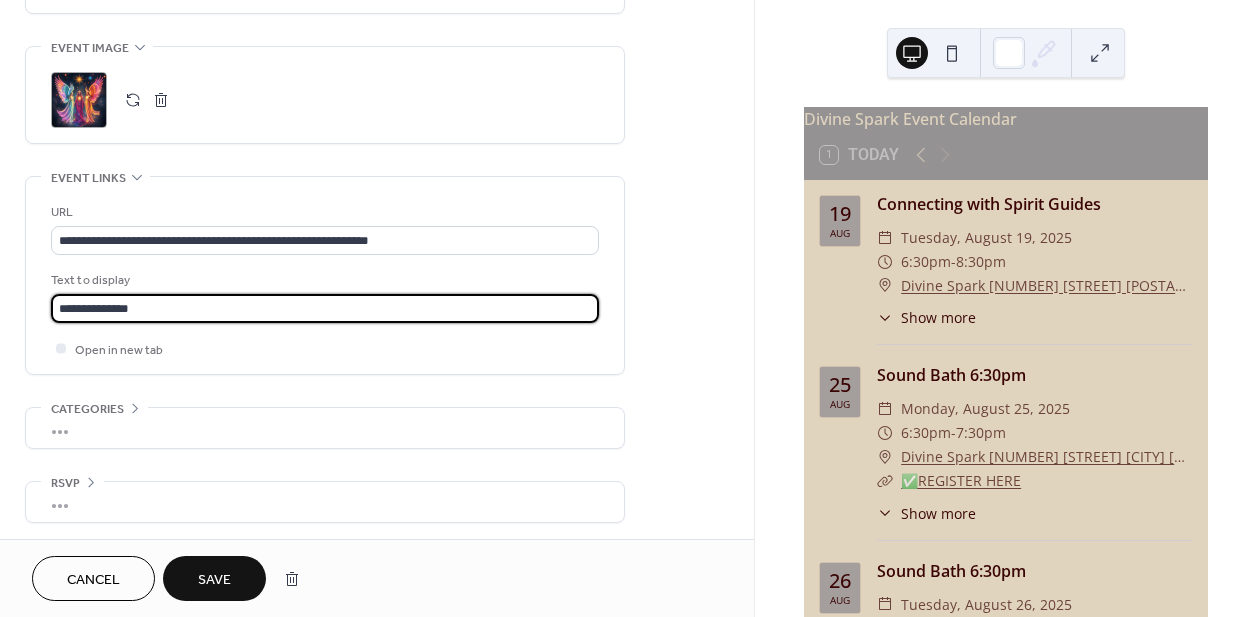 click on "Save" at bounding box center [214, 580] 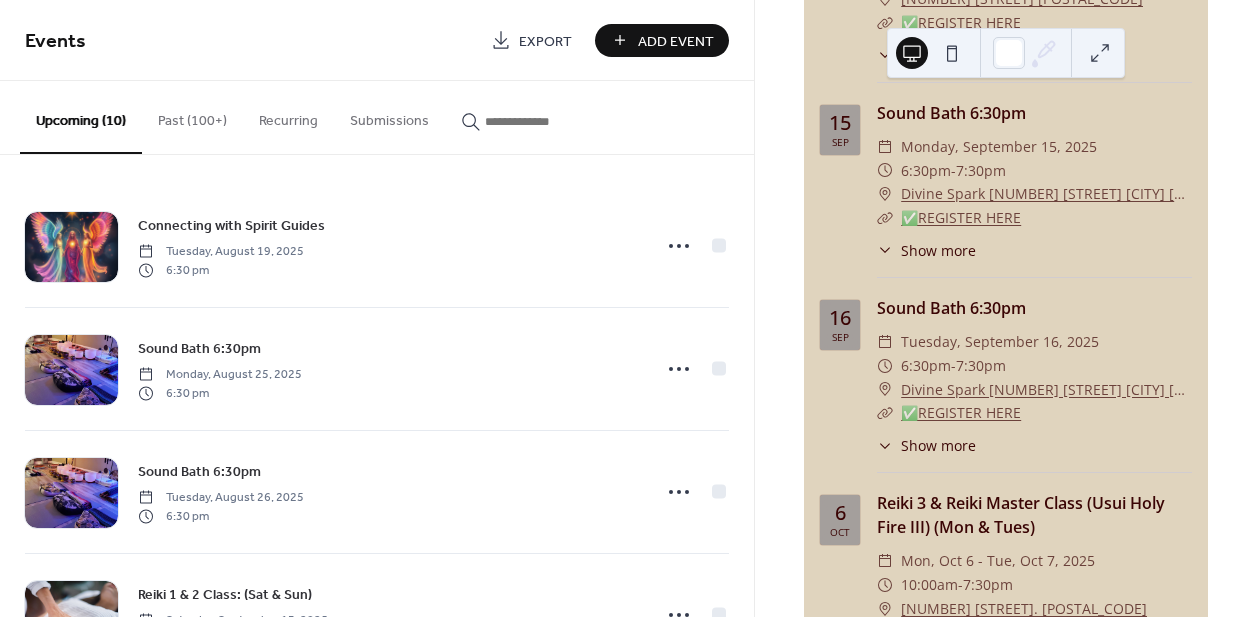 scroll, scrollTop: 877, scrollLeft: 0, axis: vertical 